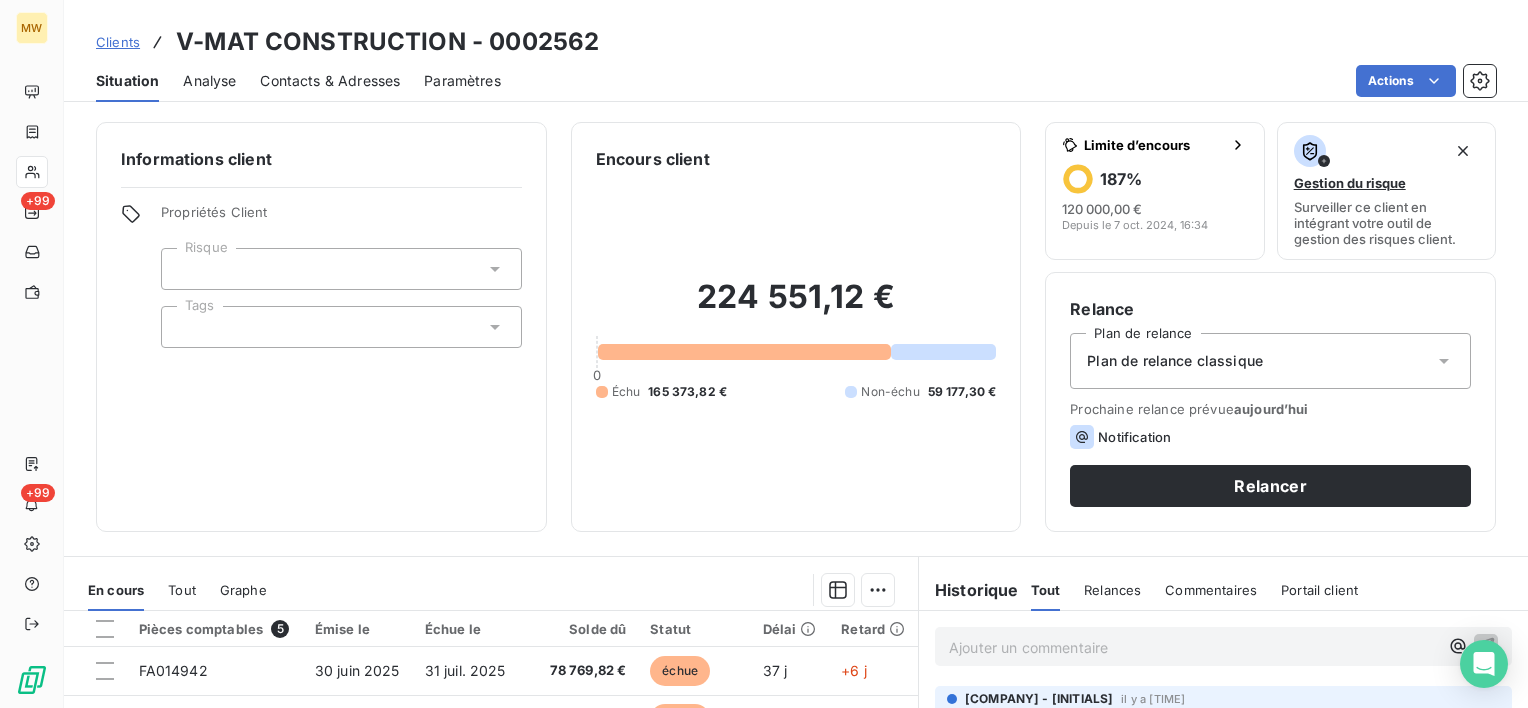 scroll, scrollTop: 0, scrollLeft: 0, axis: both 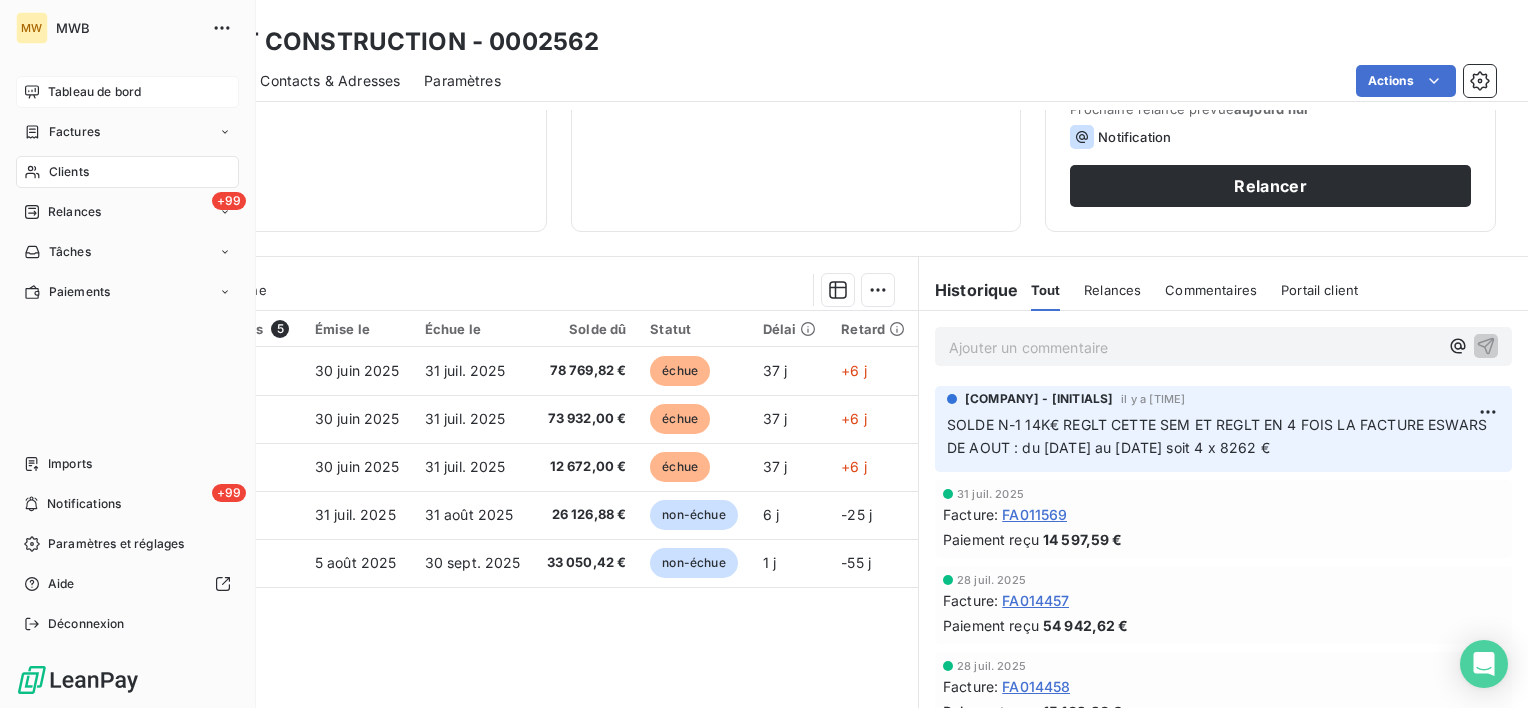 click on "Tableau de bord" at bounding box center [94, 92] 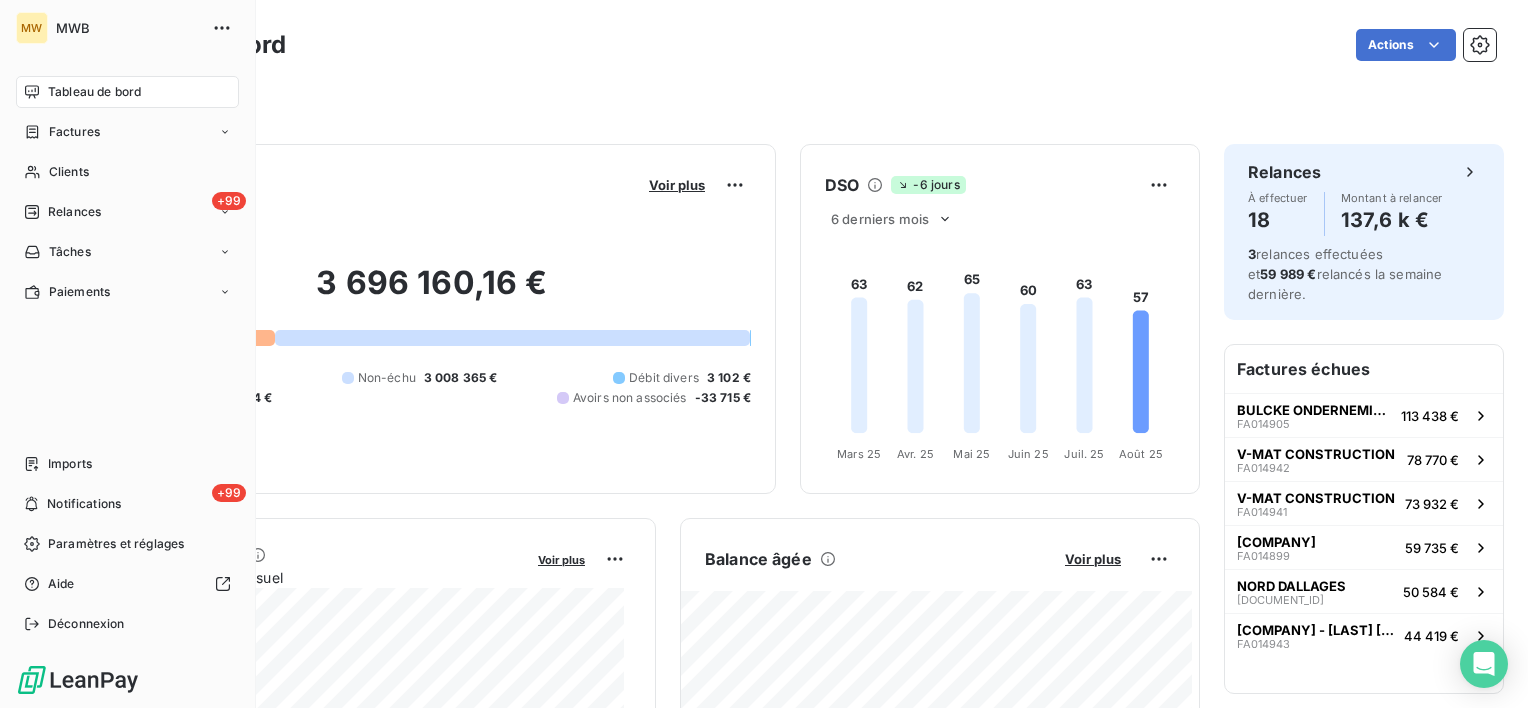 click on "Tableau de bord" at bounding box center (94, 92) 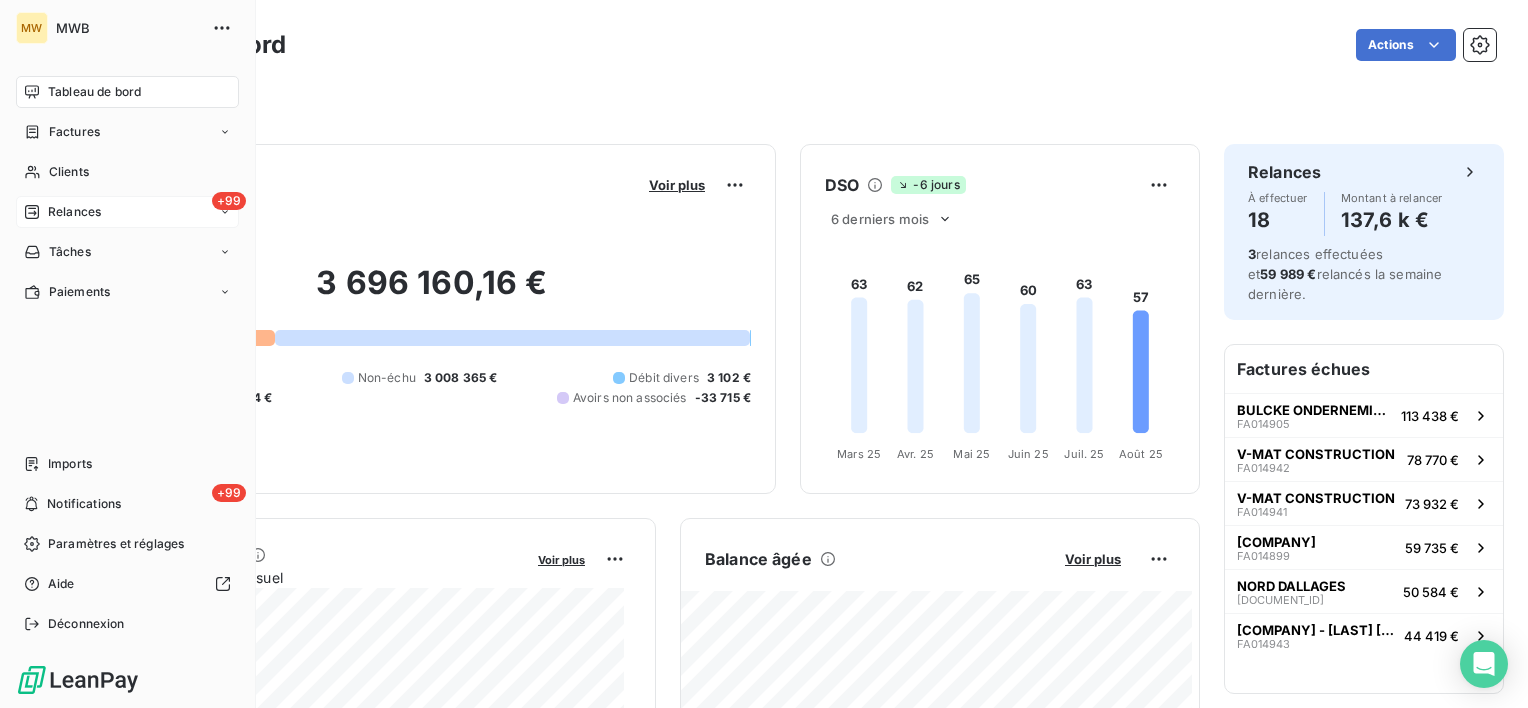 click on "Relances" at bounding box center [74, 212] 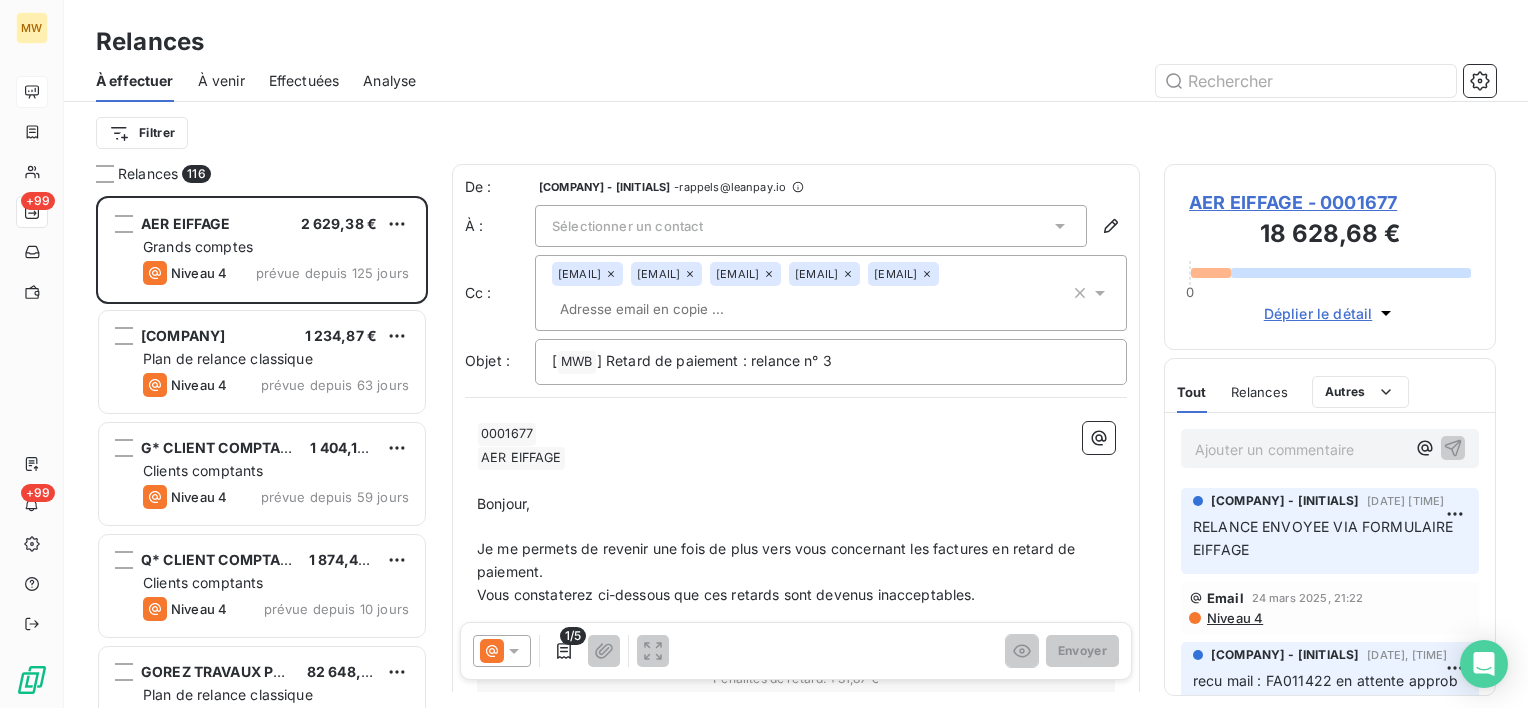 scroll, scrollTop: 16, scrollLeft: 16, axis: both 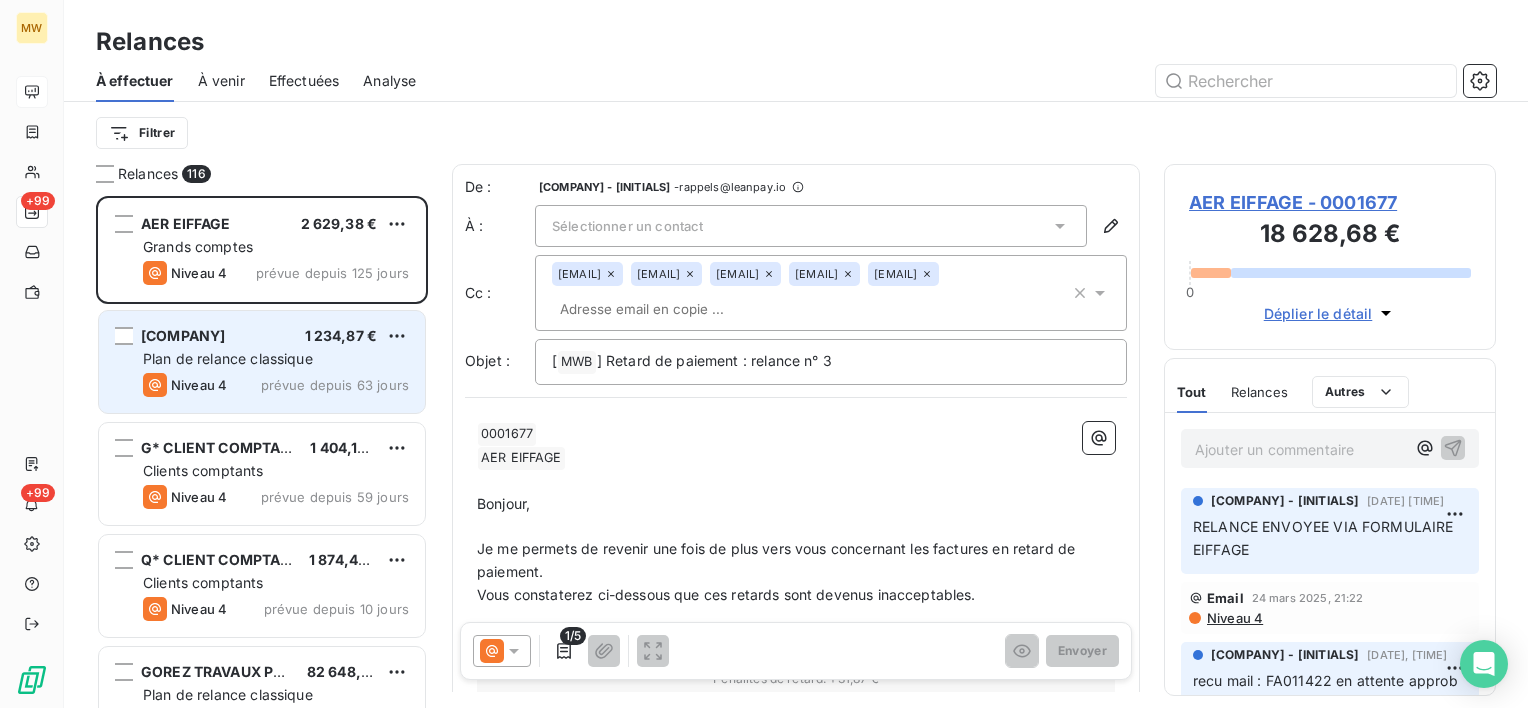 click on "[COMPANY]" at bounding box center (183, 335) 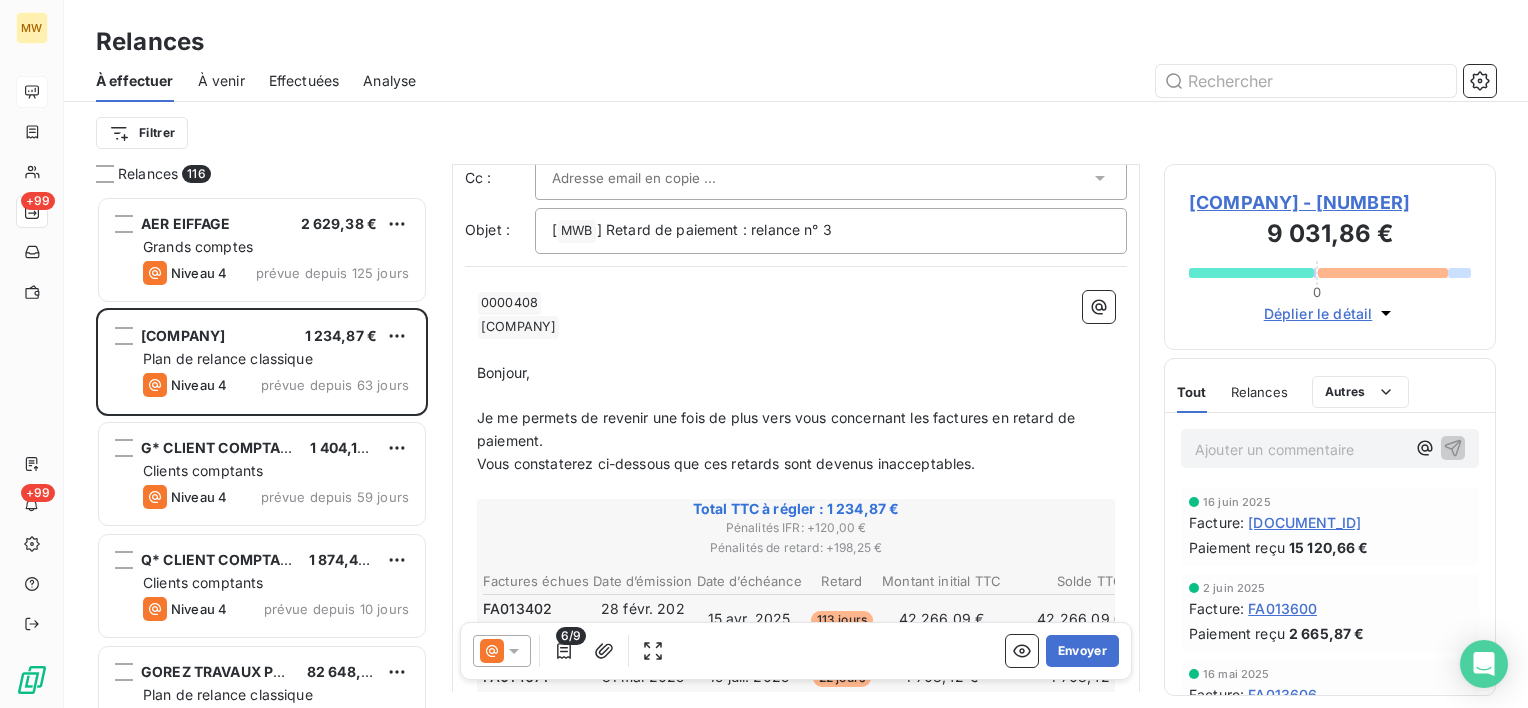 scroll, scrollTop: 300, scrollLeft: 0, axis: vertical 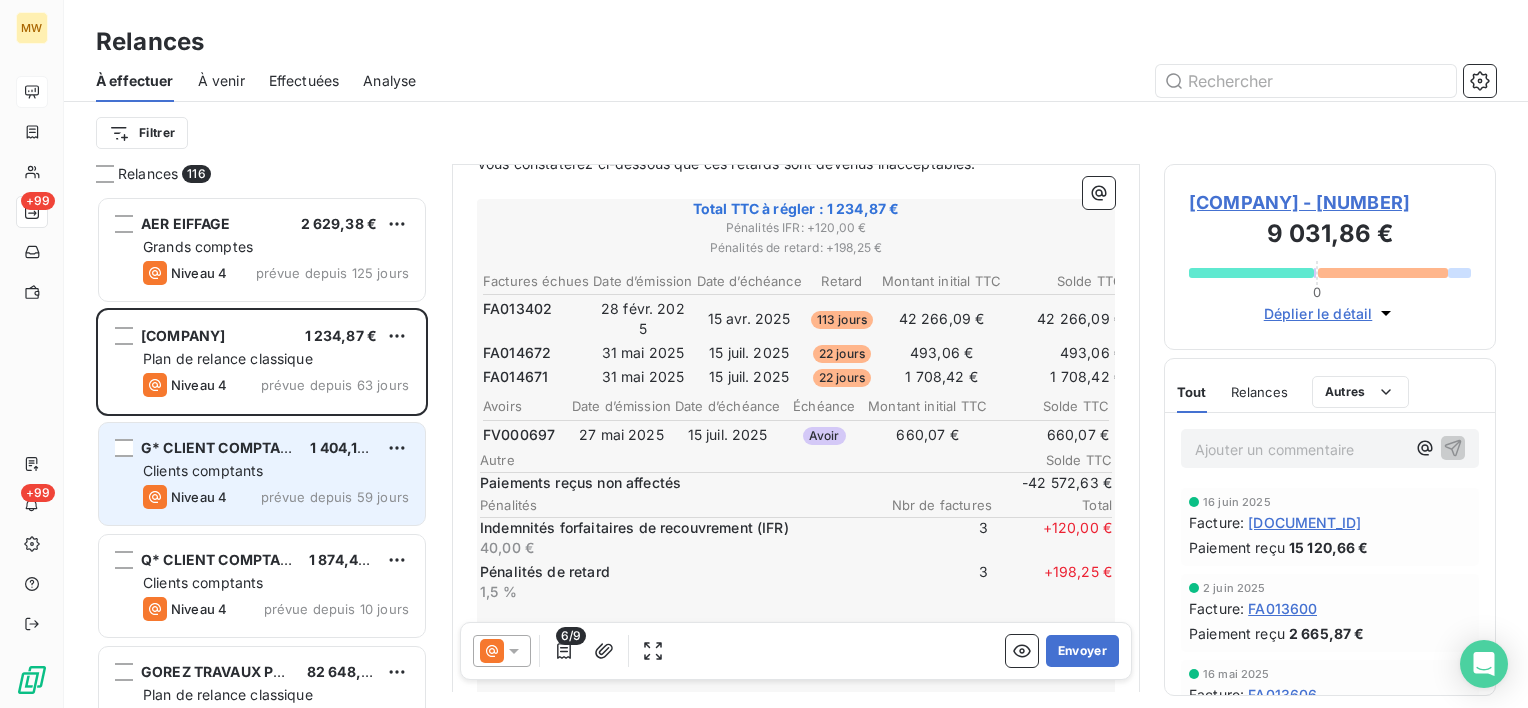click on "Clients comptants" at bounding box center [203, 470] 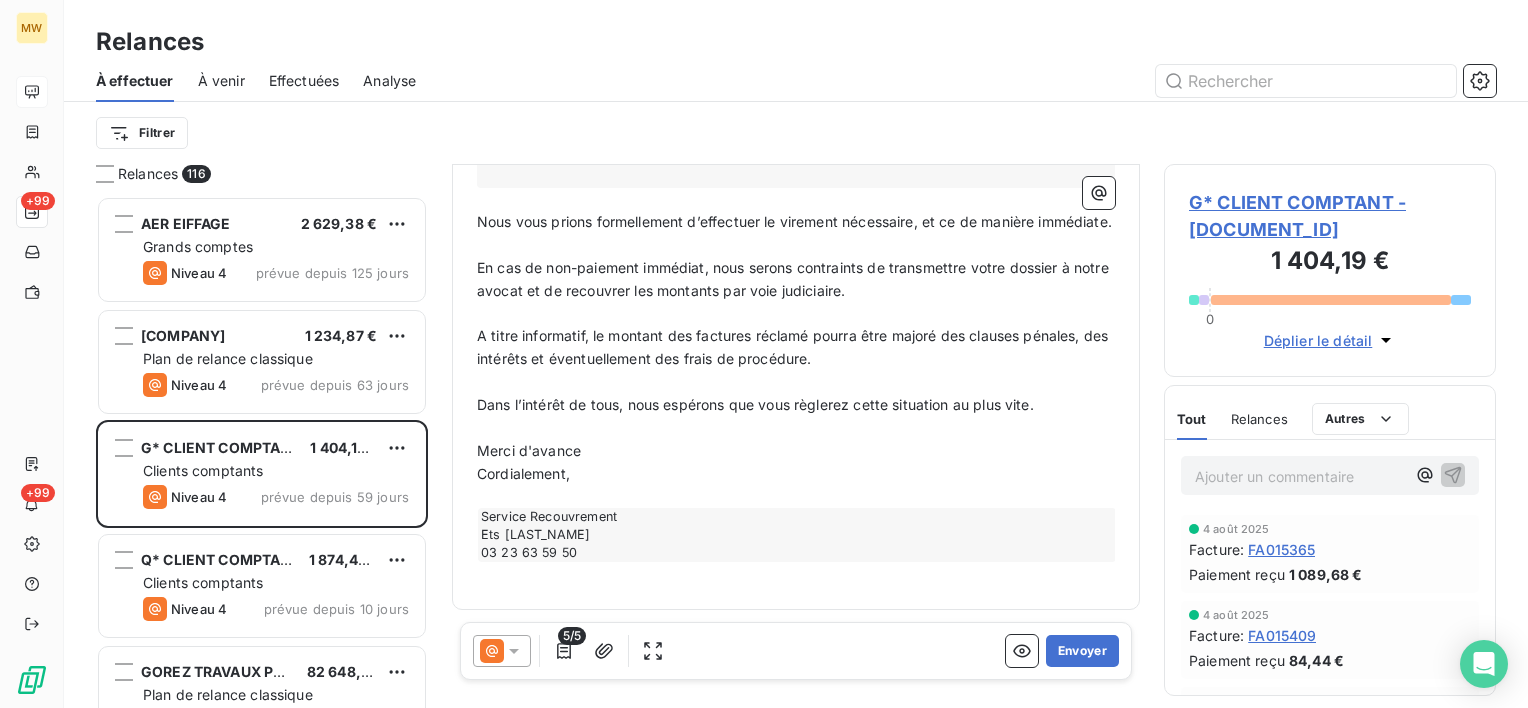 scroll, scrollTop: 2858, scrollLeft: 0, axis: vertical 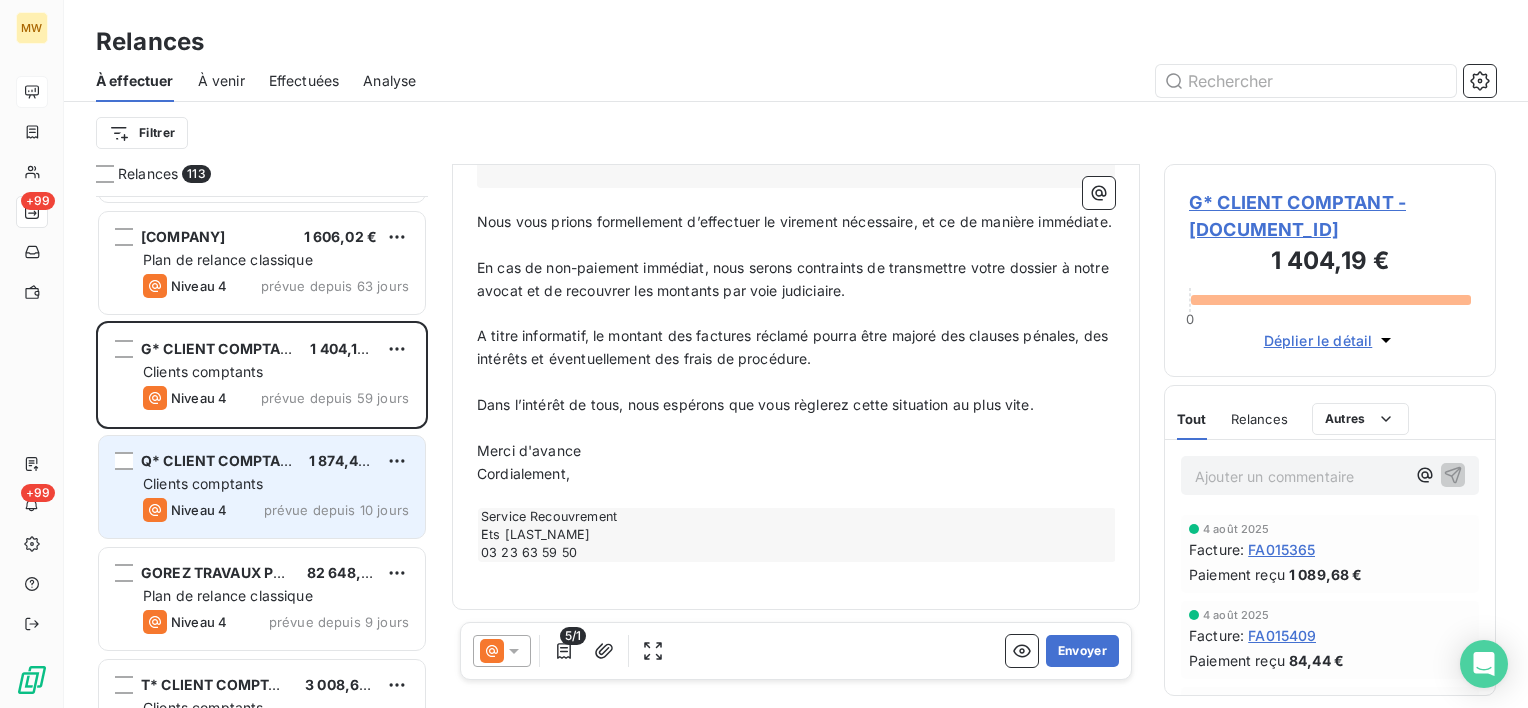 click on "Clients comptants" at bounding box center (203, 483) 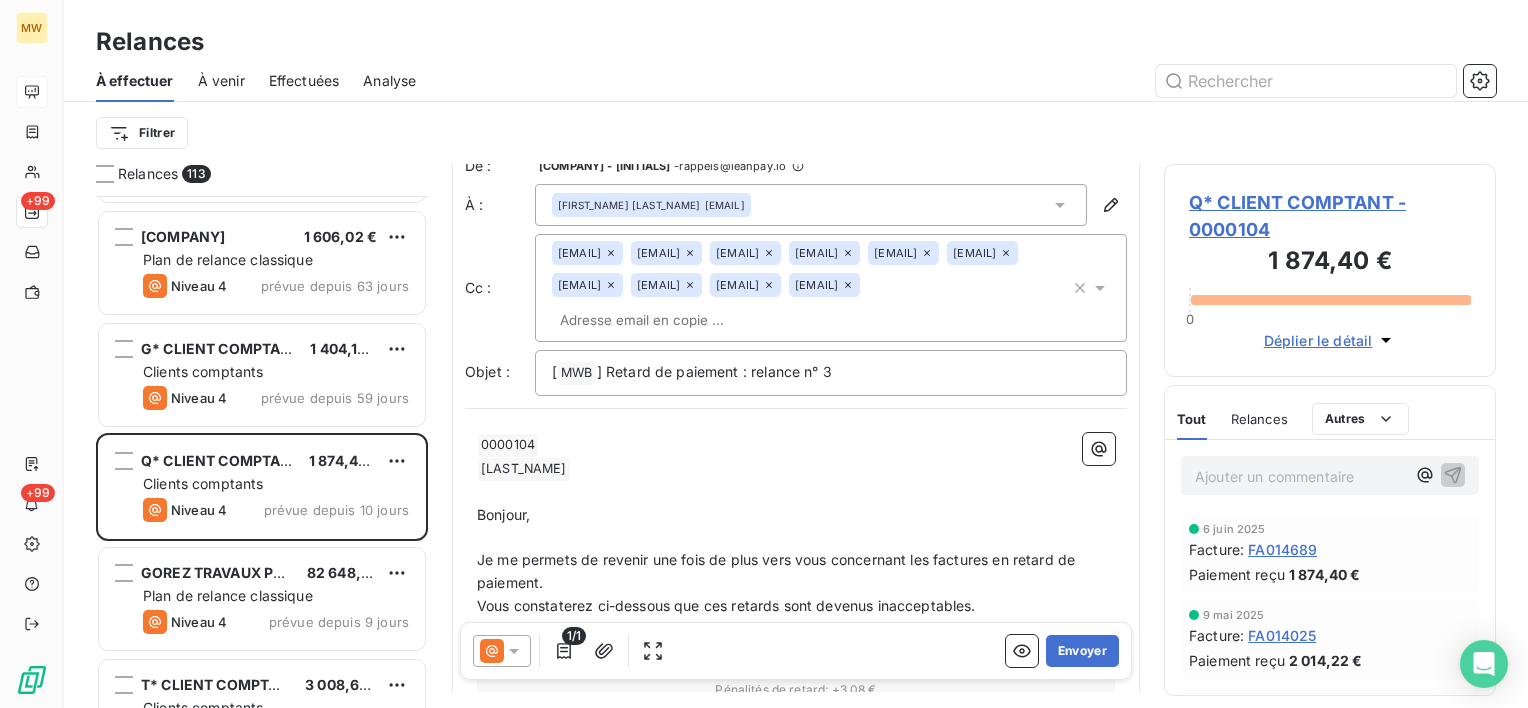 scroll, scrollTop: 0, scrollLeft: 0, axis: both 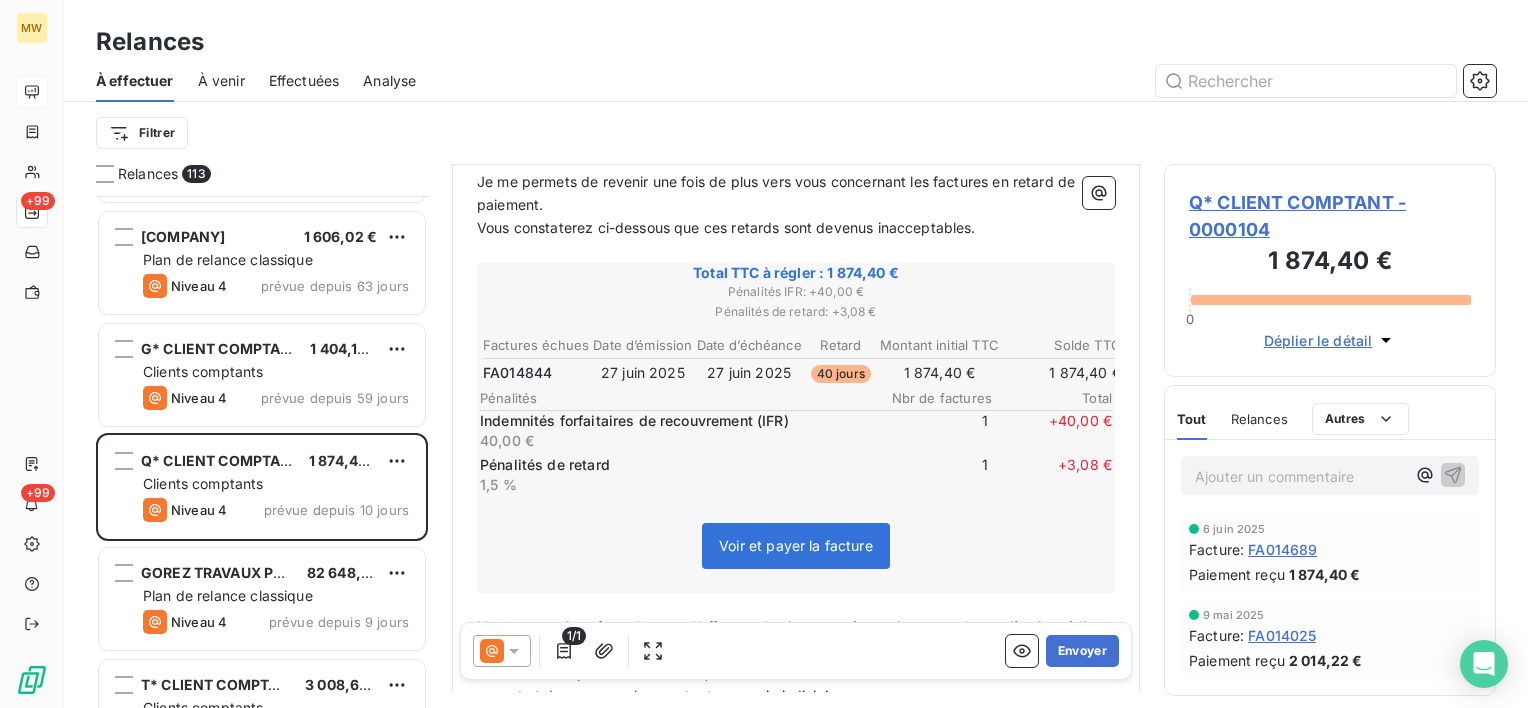 click on "FA014689" at bounding box center [1282, 549] 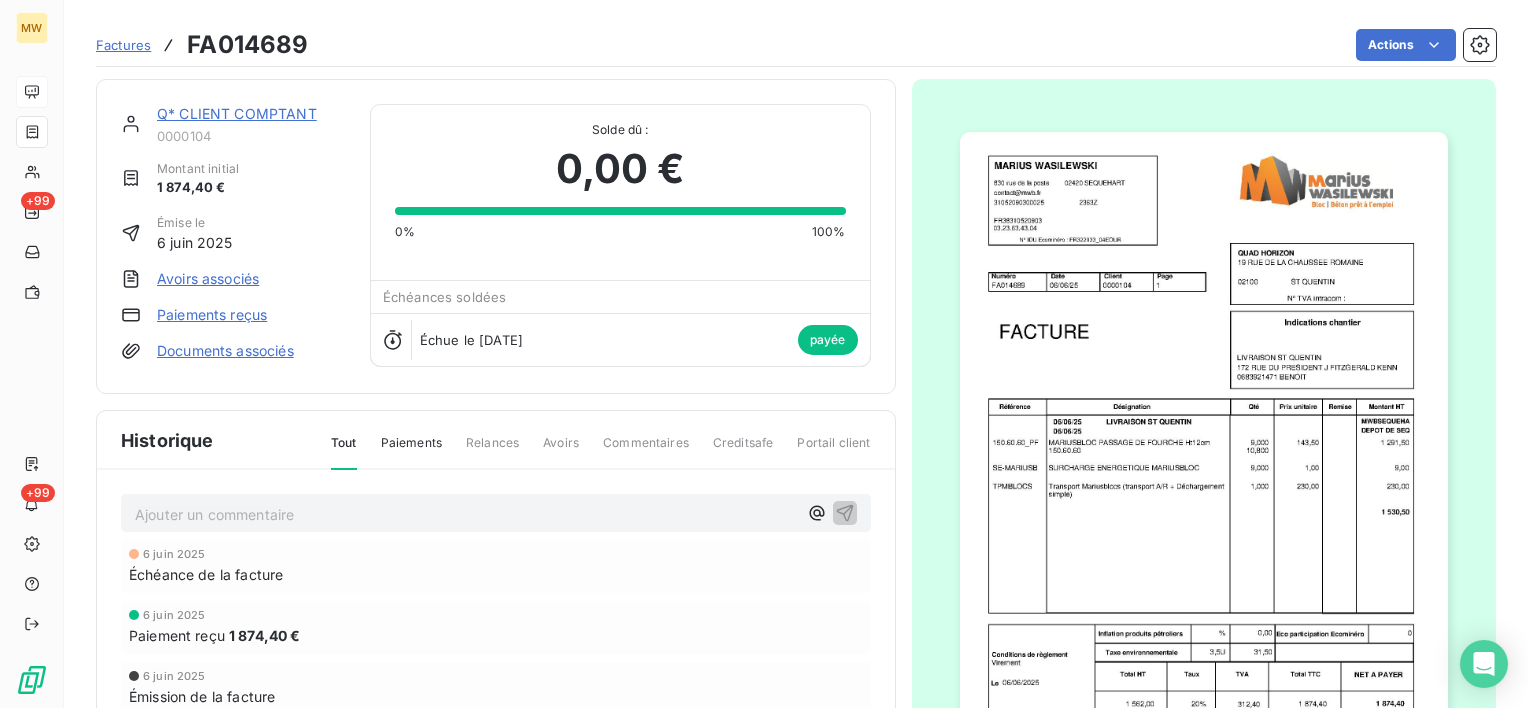 scroll, scrollTop: 100, scrollLeft: 0, axis: vertical 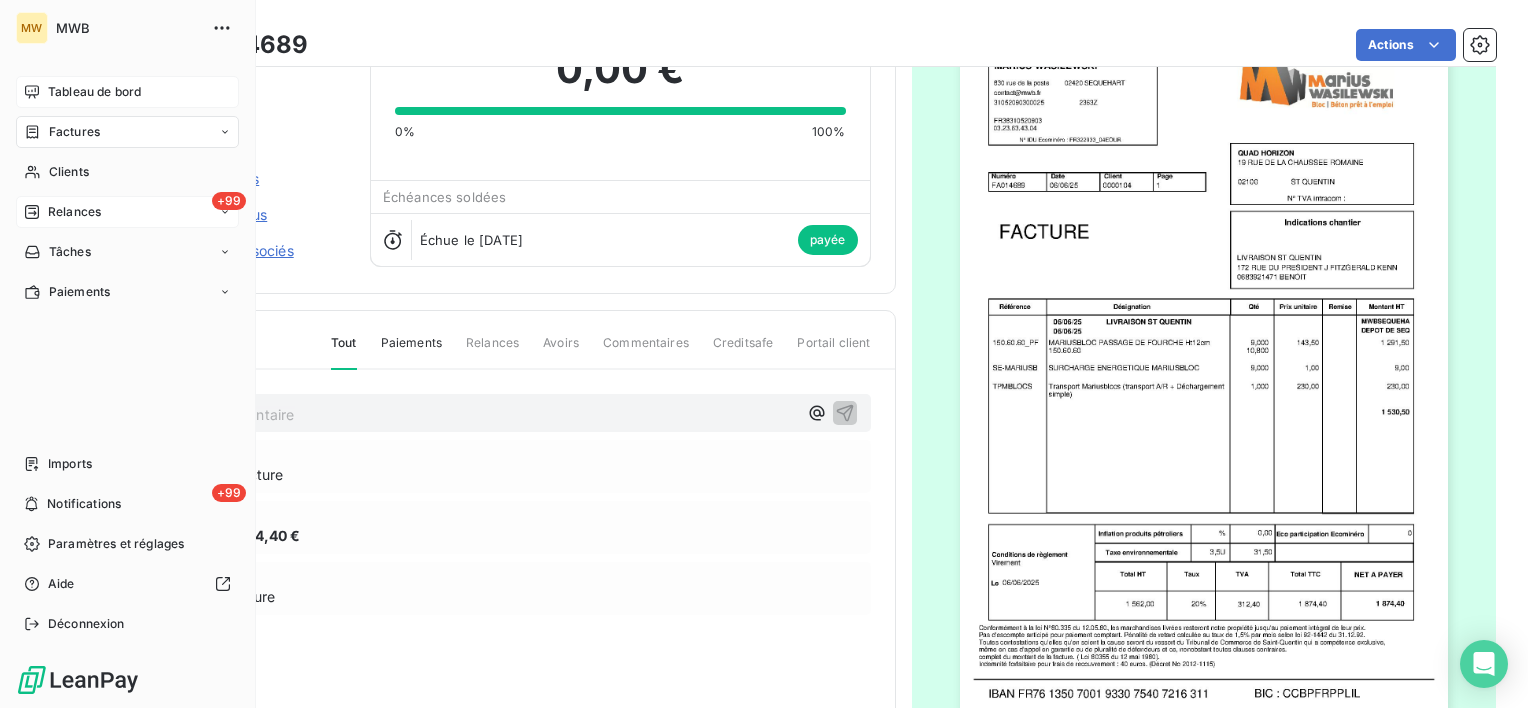 click on "+99 Relances" at bounding box center [127, 212] 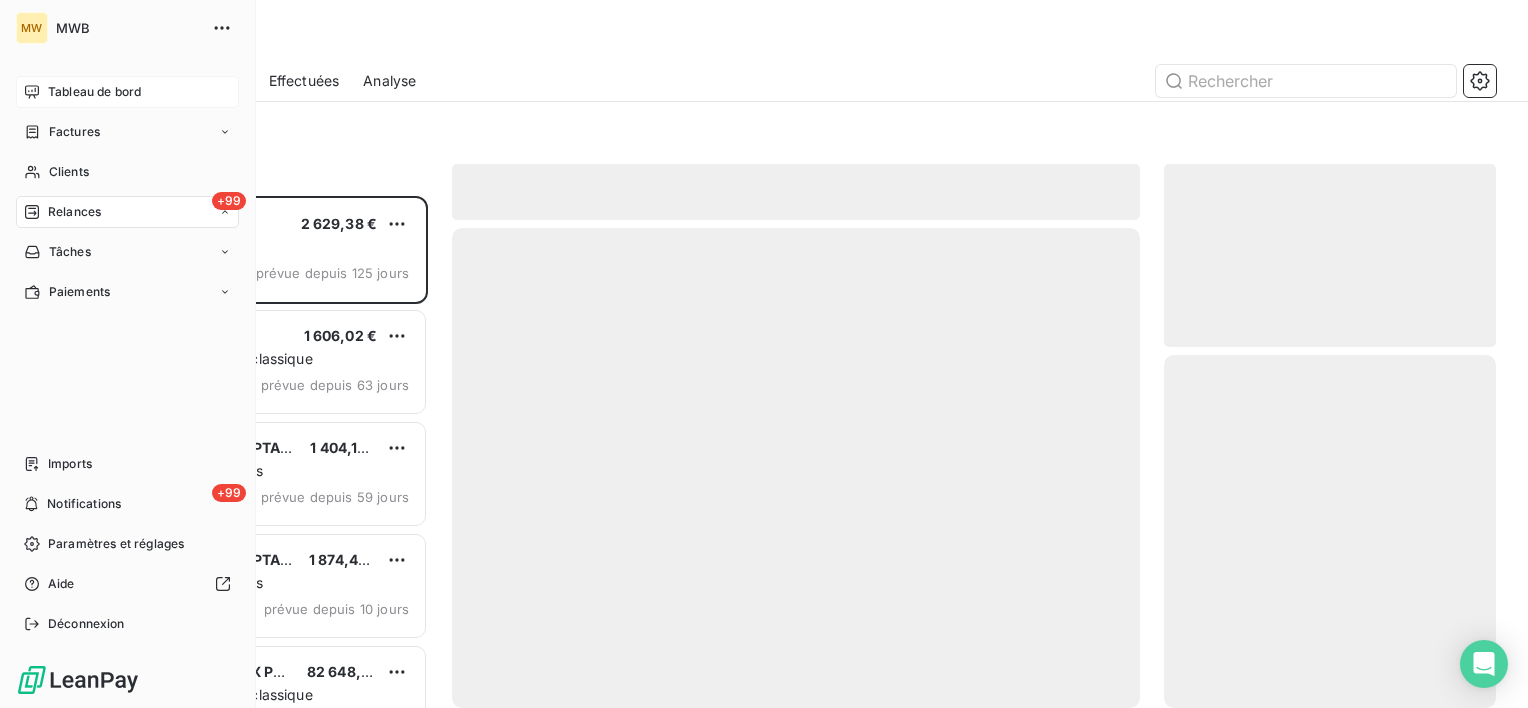 scroll, scrollTop: 16, scrollLeft: 16, axis: both 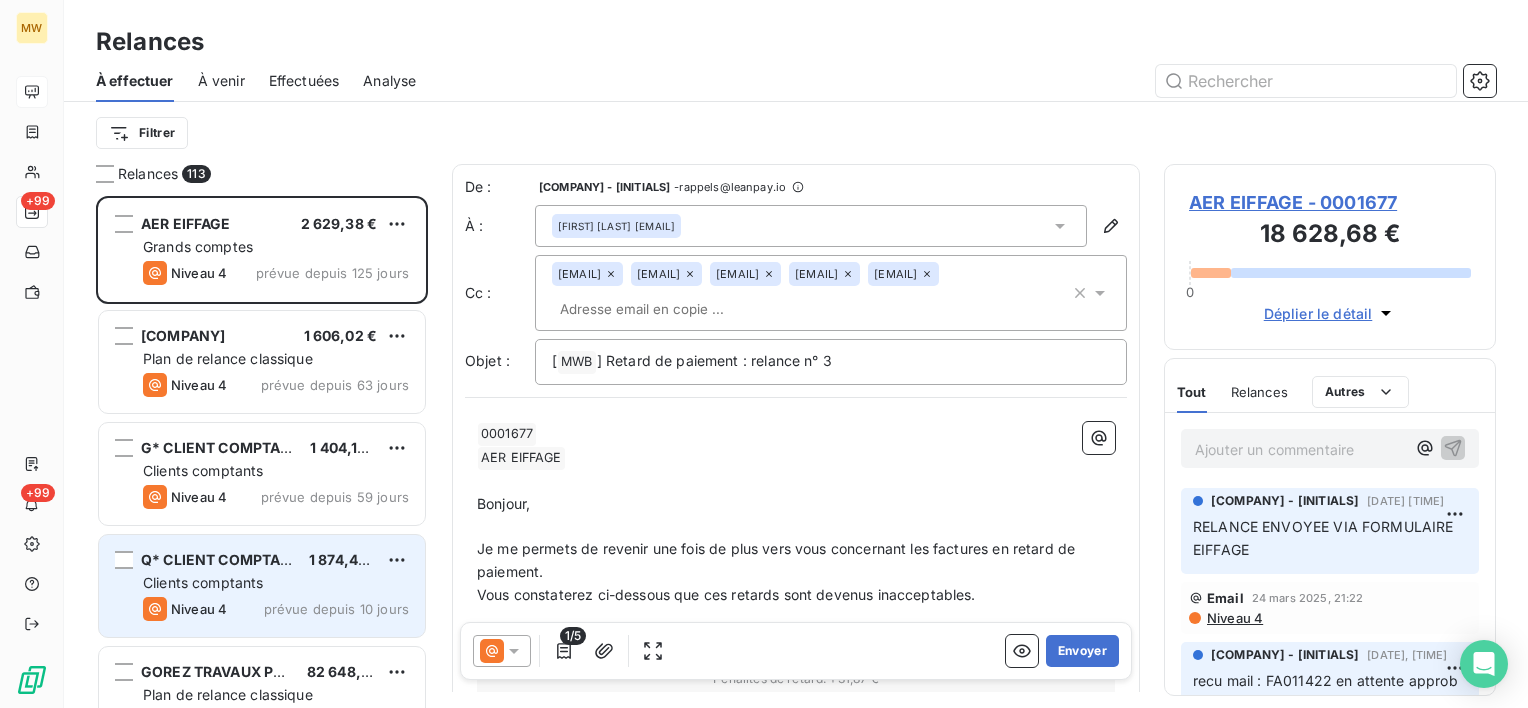 click on "Q* CLIENT COMPTANT" at bounding box center (217, 560) 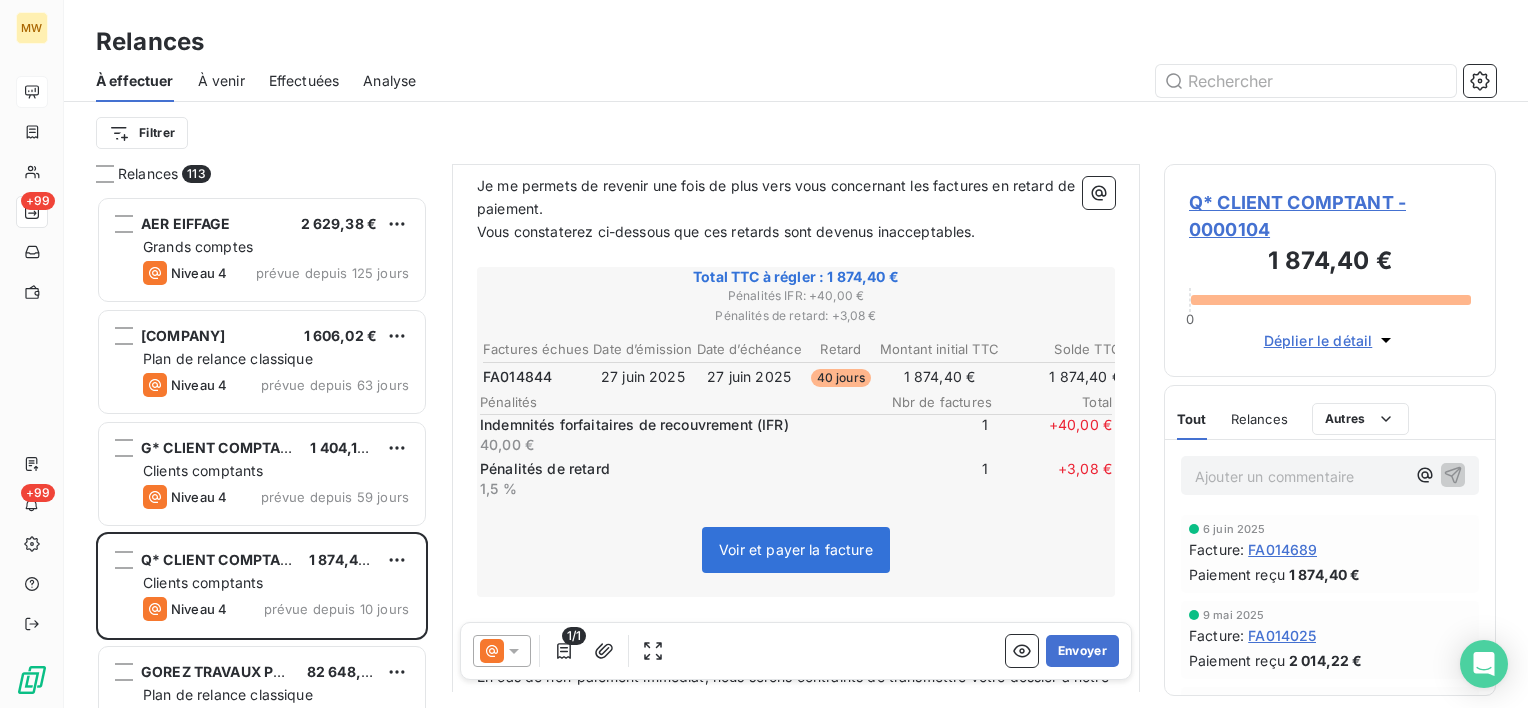 scroll, scrollTop: 500, scrollLeft: 0, axis: vertical 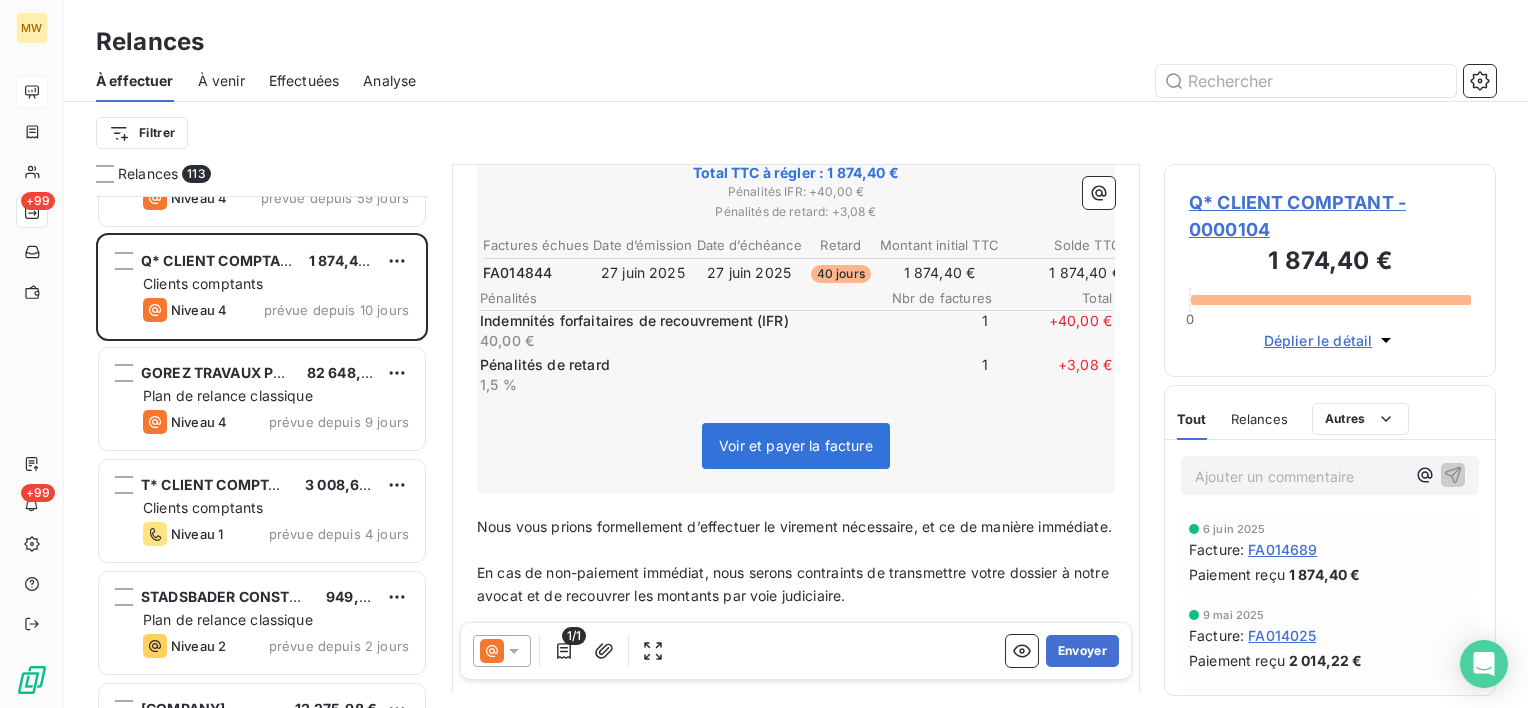 click on "Ajouter un commentaire ﻿" at bounding box center [1300, 476] 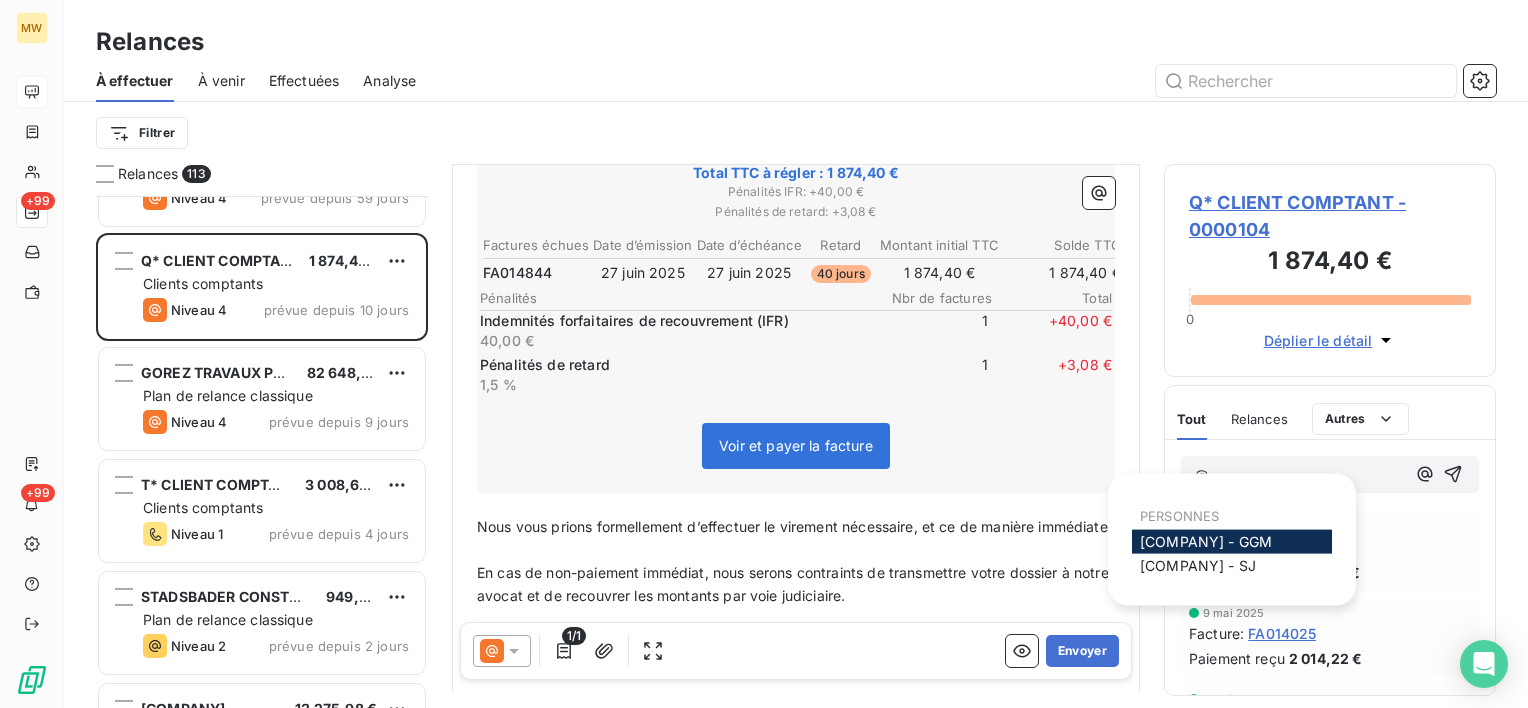 click on "Ets MARIUS WASILEWSKI - GGM" at bounding box center (1206, 541) 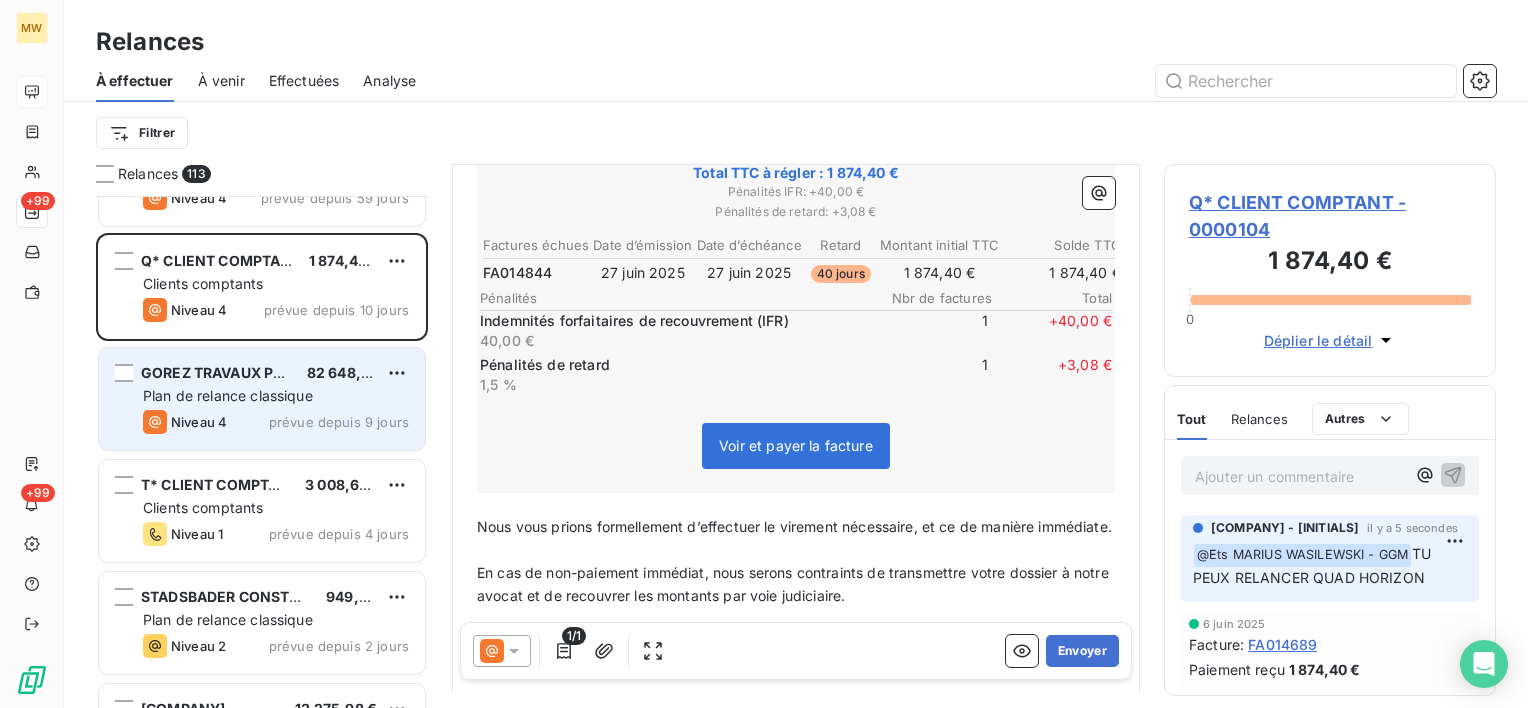 click on "Plan de relance classique" at bounding box center (228, 395) 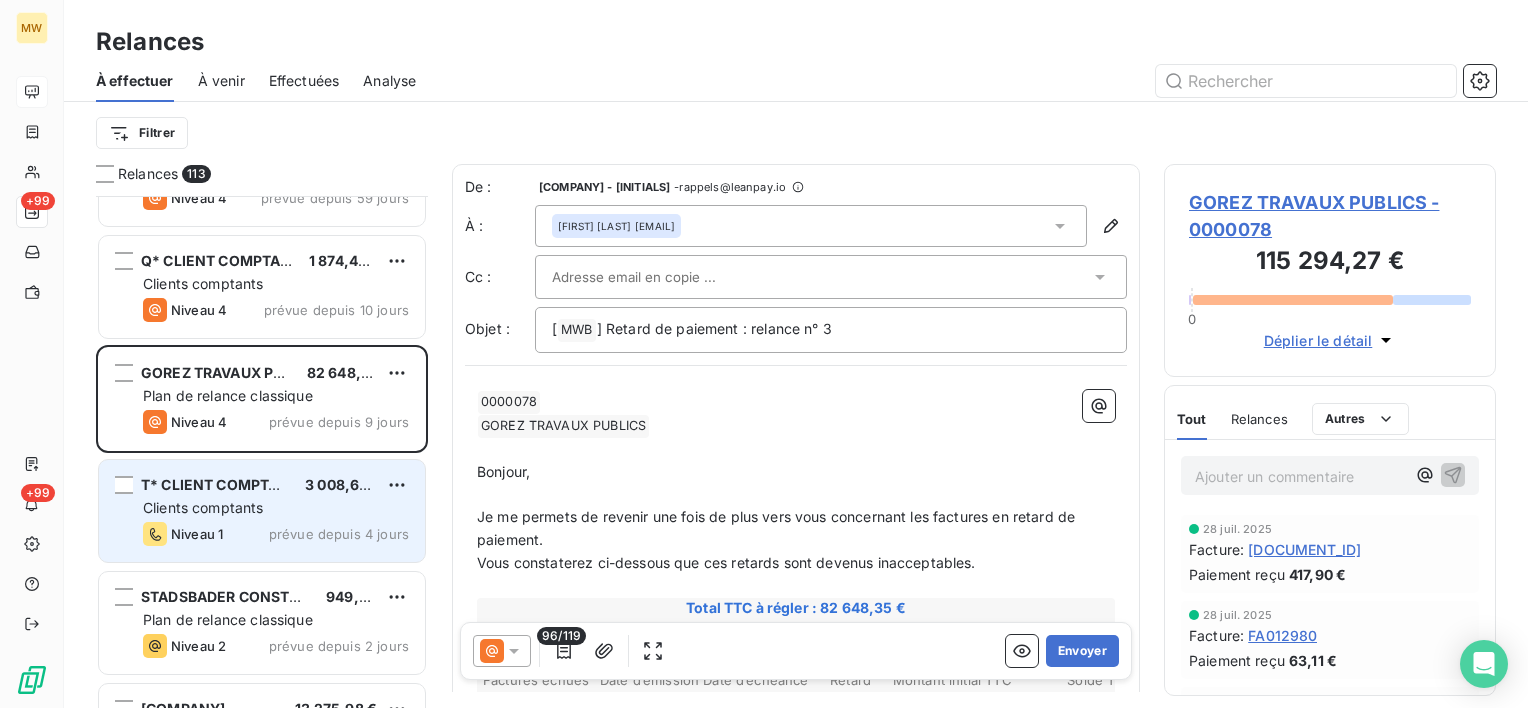 click on "Clients comptants" at bounding box center [203, 507] 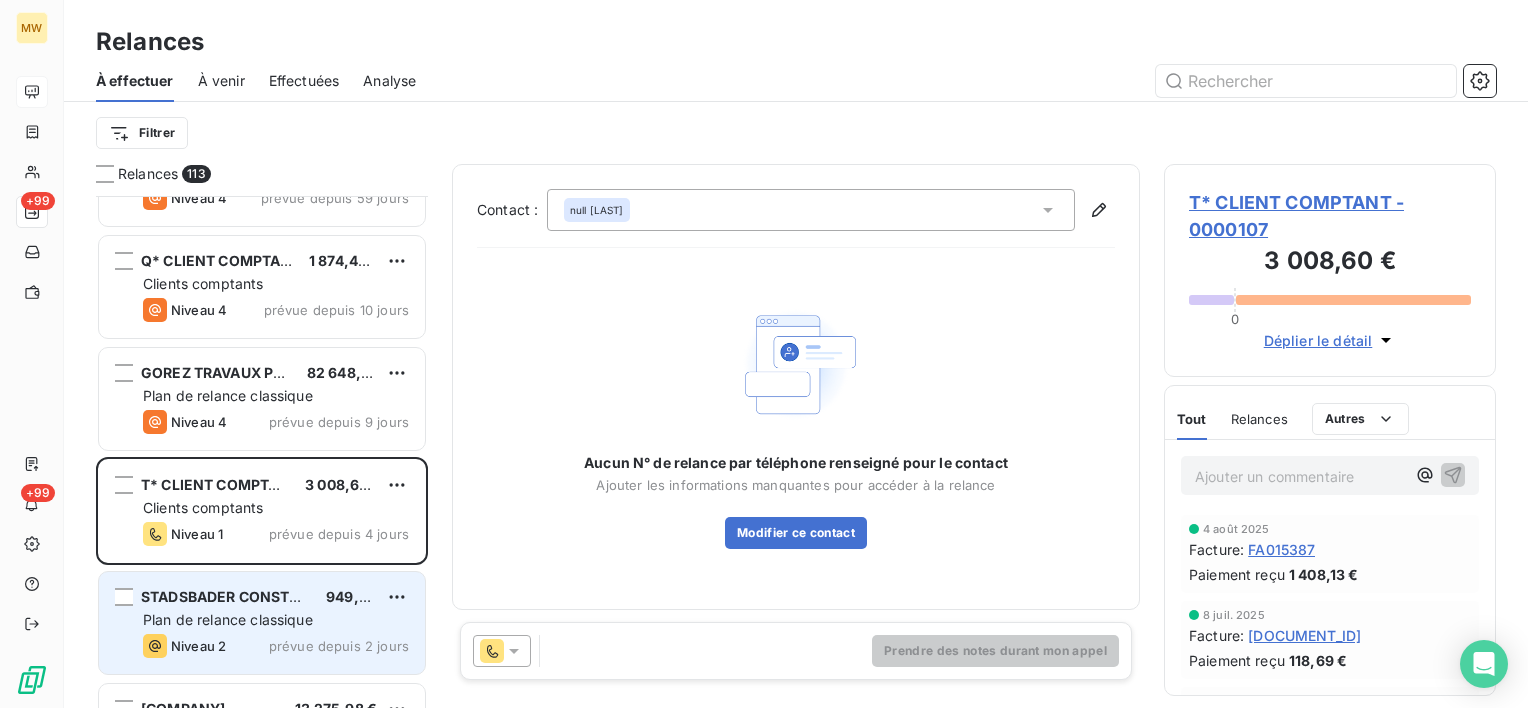 click on "Plan de relance classique" at bounding box center (276, 620) 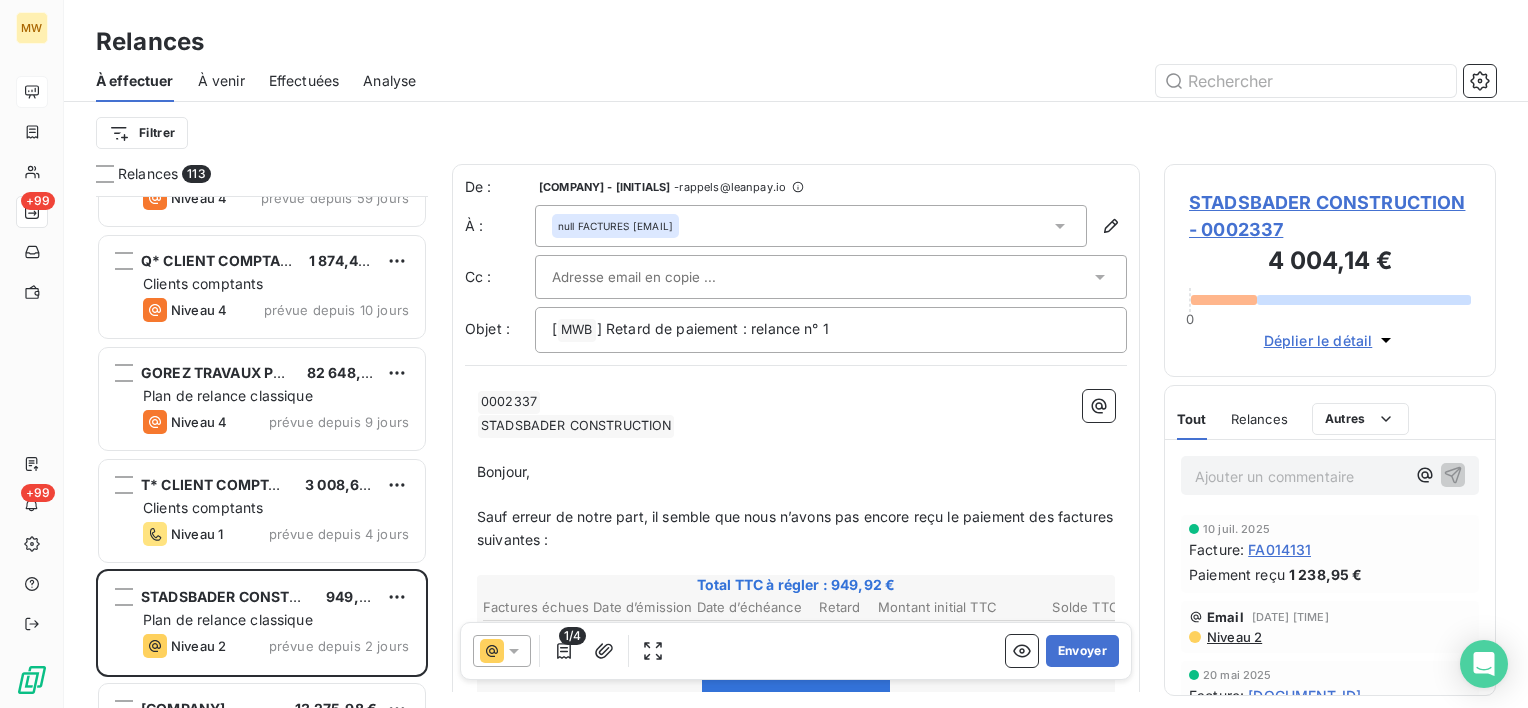 scroll, scrollTop: 0, scrollLeft: 0, axis: both 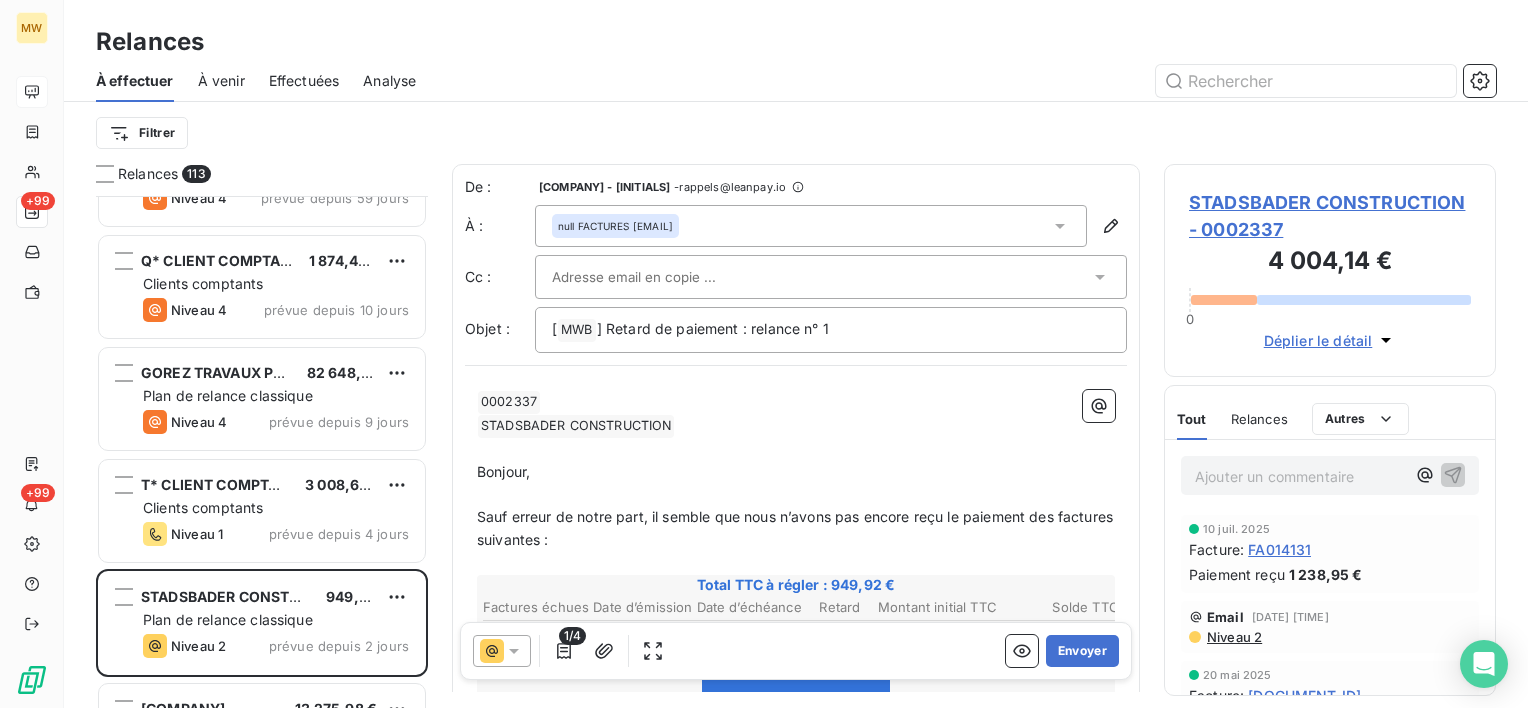 click on "null FACTURES [EMAIL]" at bounding box center (811, 226) 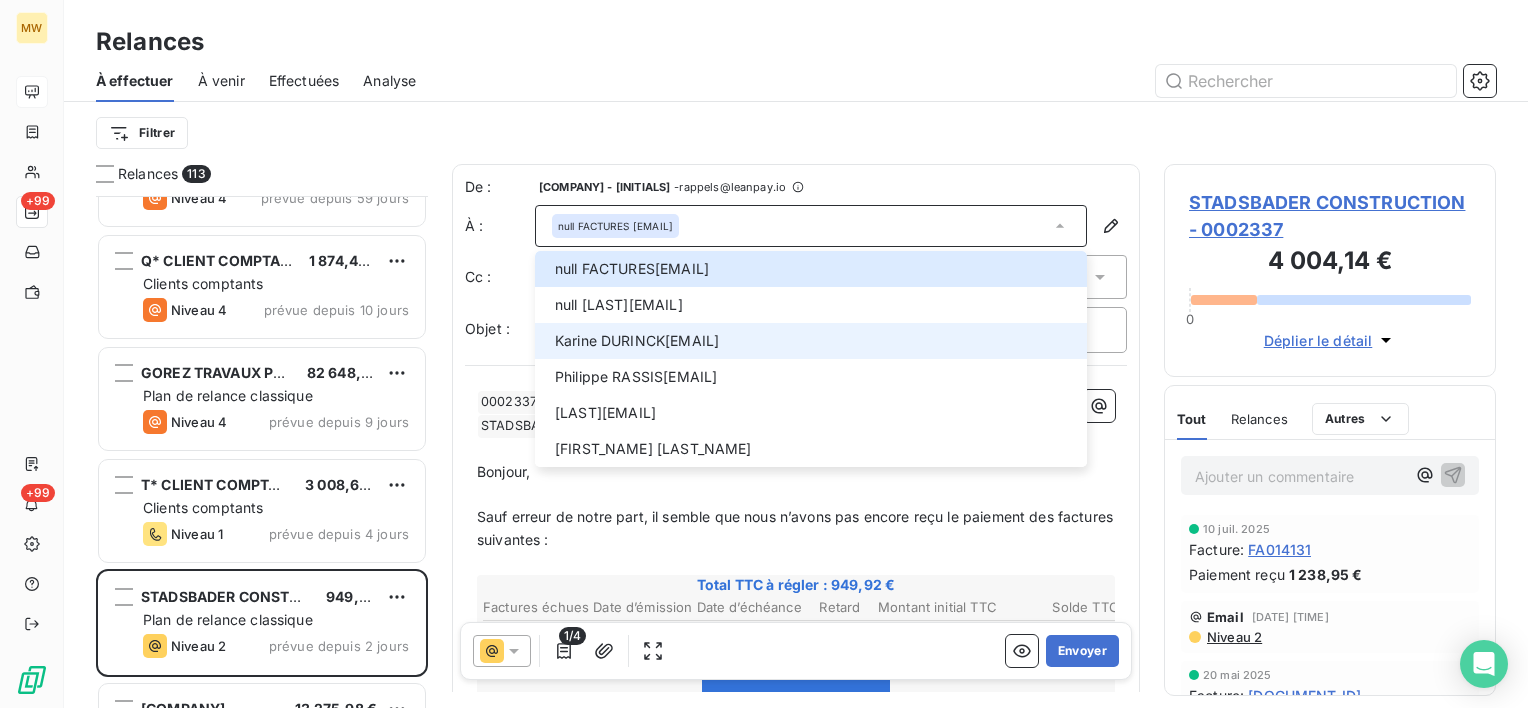 click on "Karine DURINCK [EMAIL]" at bounding box center (815, 341) 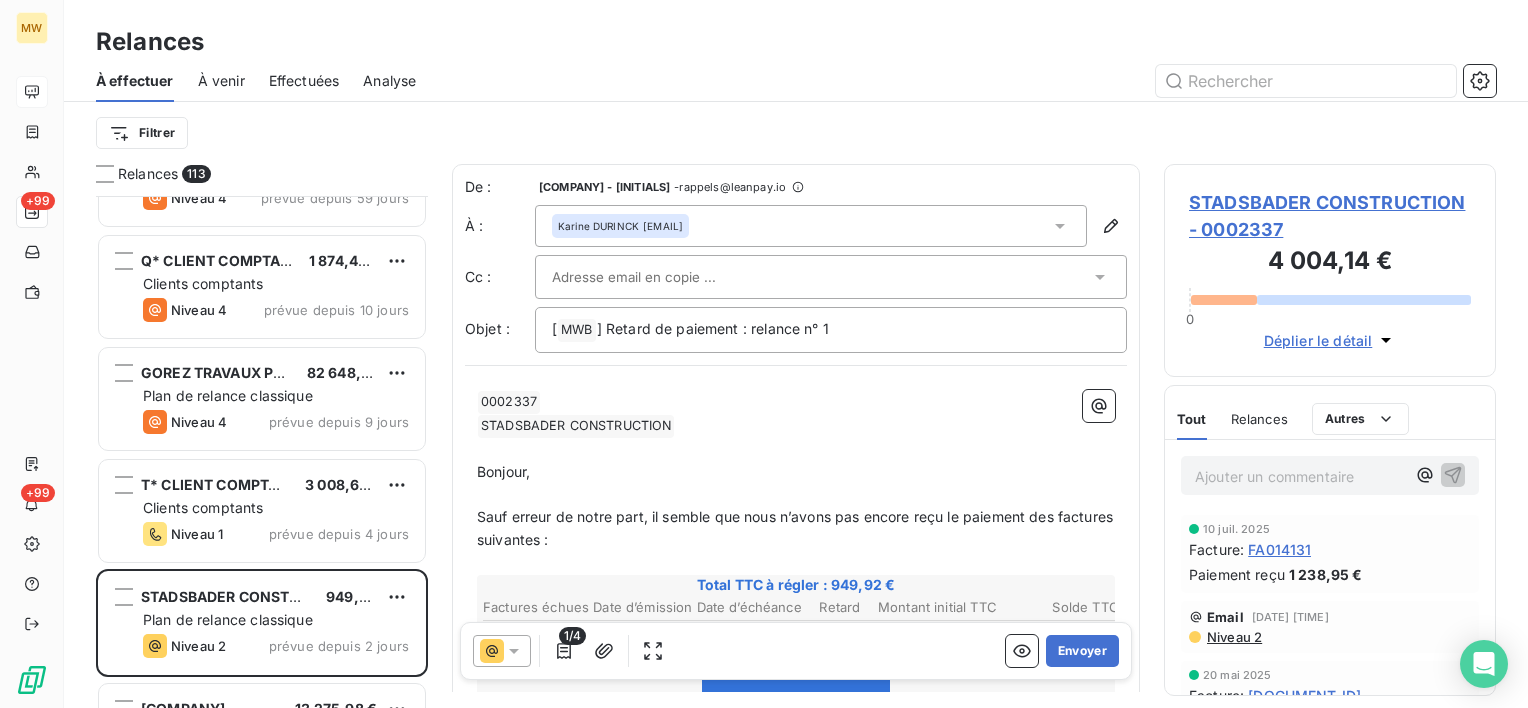click at bounding box center (821, 277) 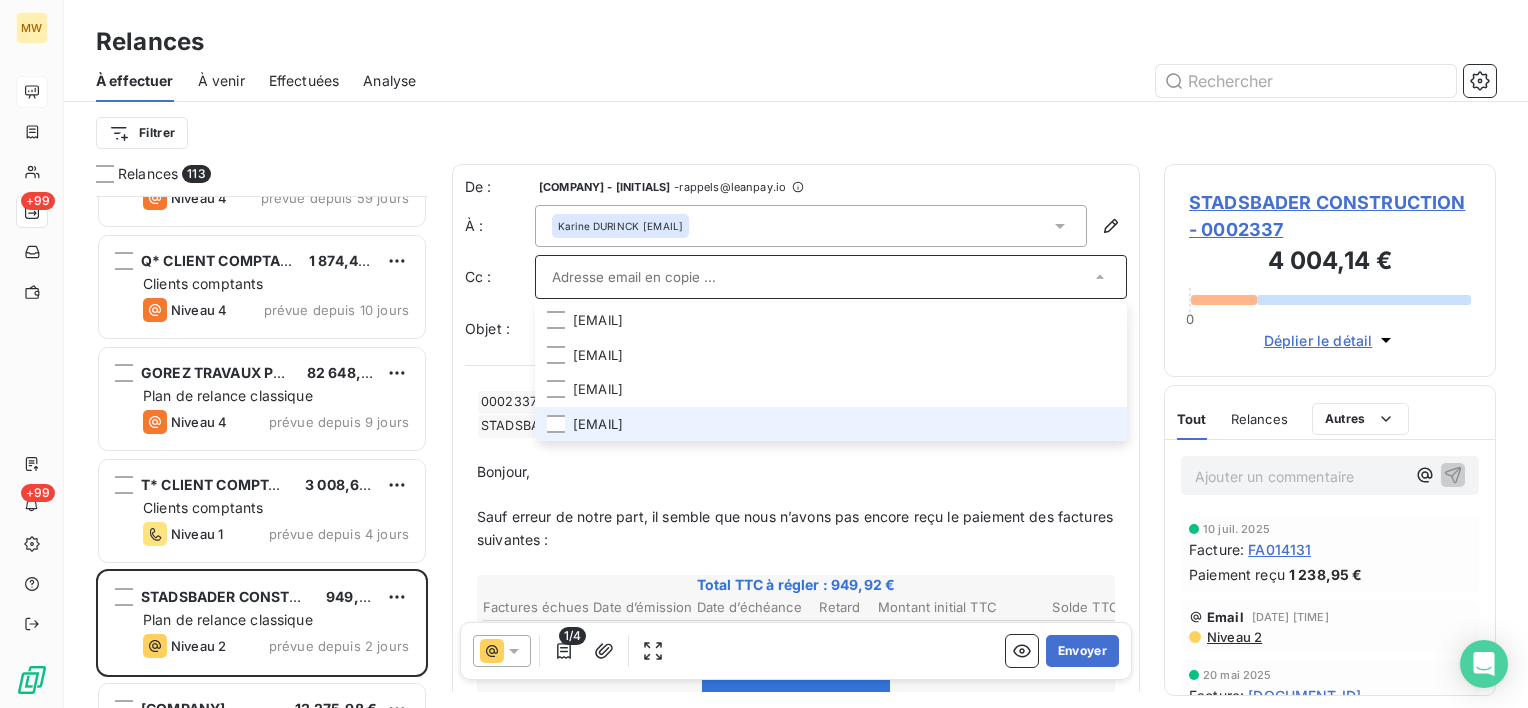 click on "[EMAIL]" at bounding box center [831, 424] 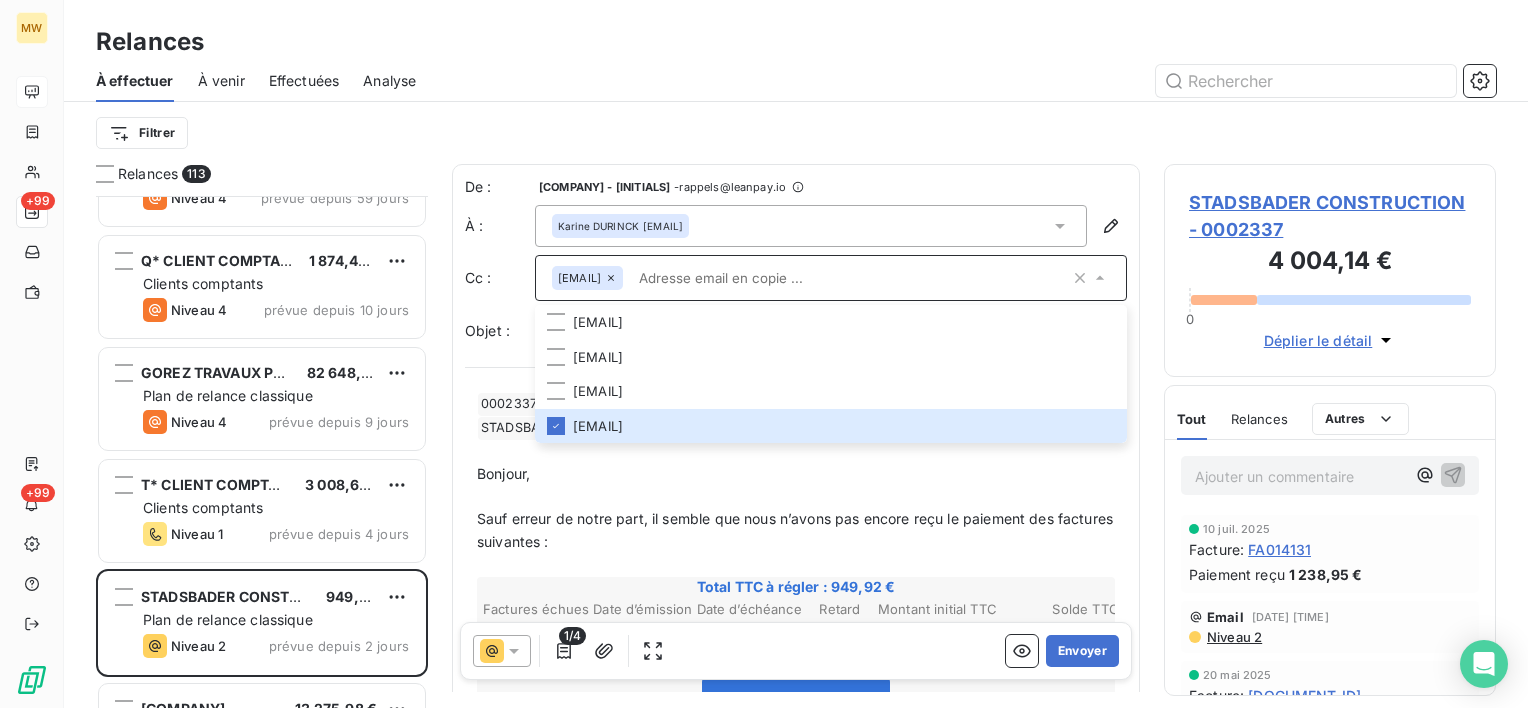 click on "Bonjour," at bounding box center [796, 474] 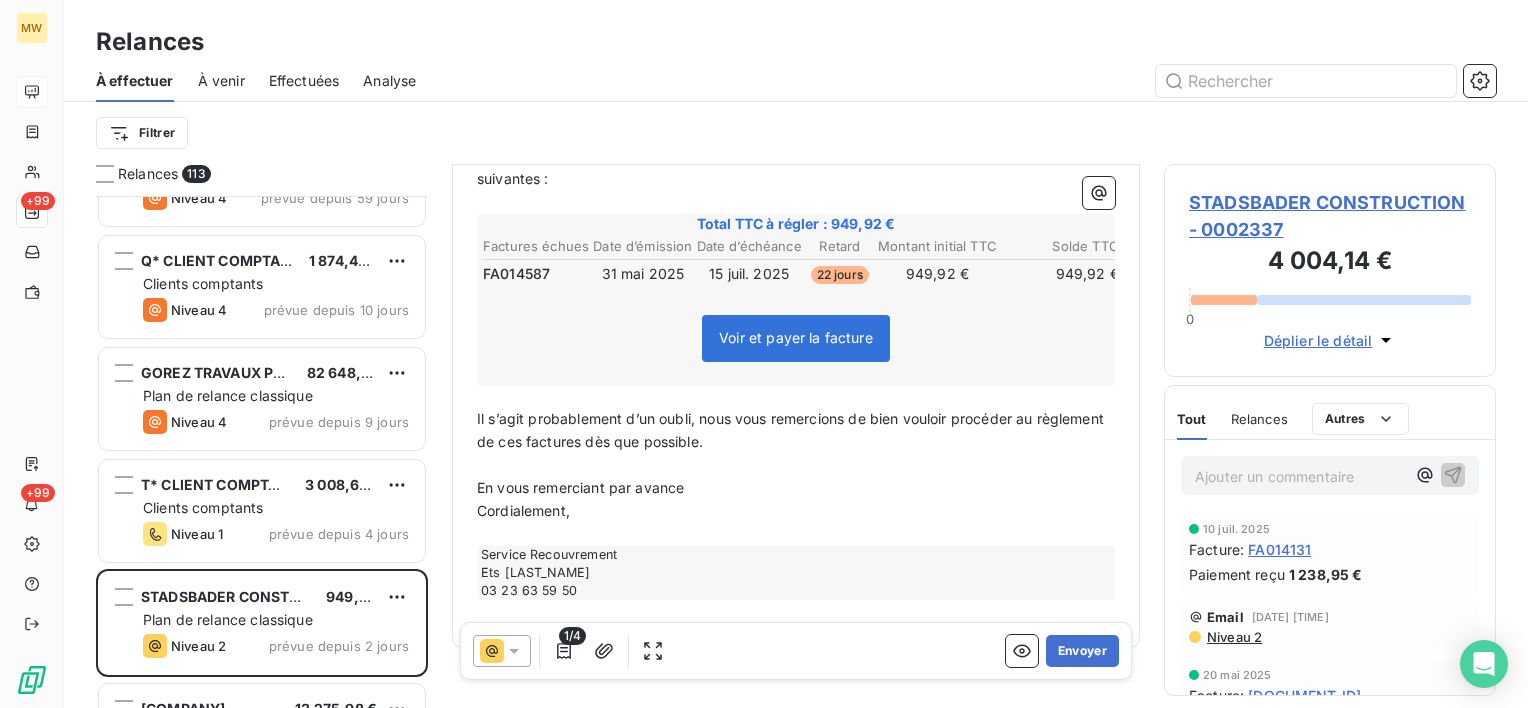scroll, scrollTop: 397, scrollLeft: 0, axis: vertical 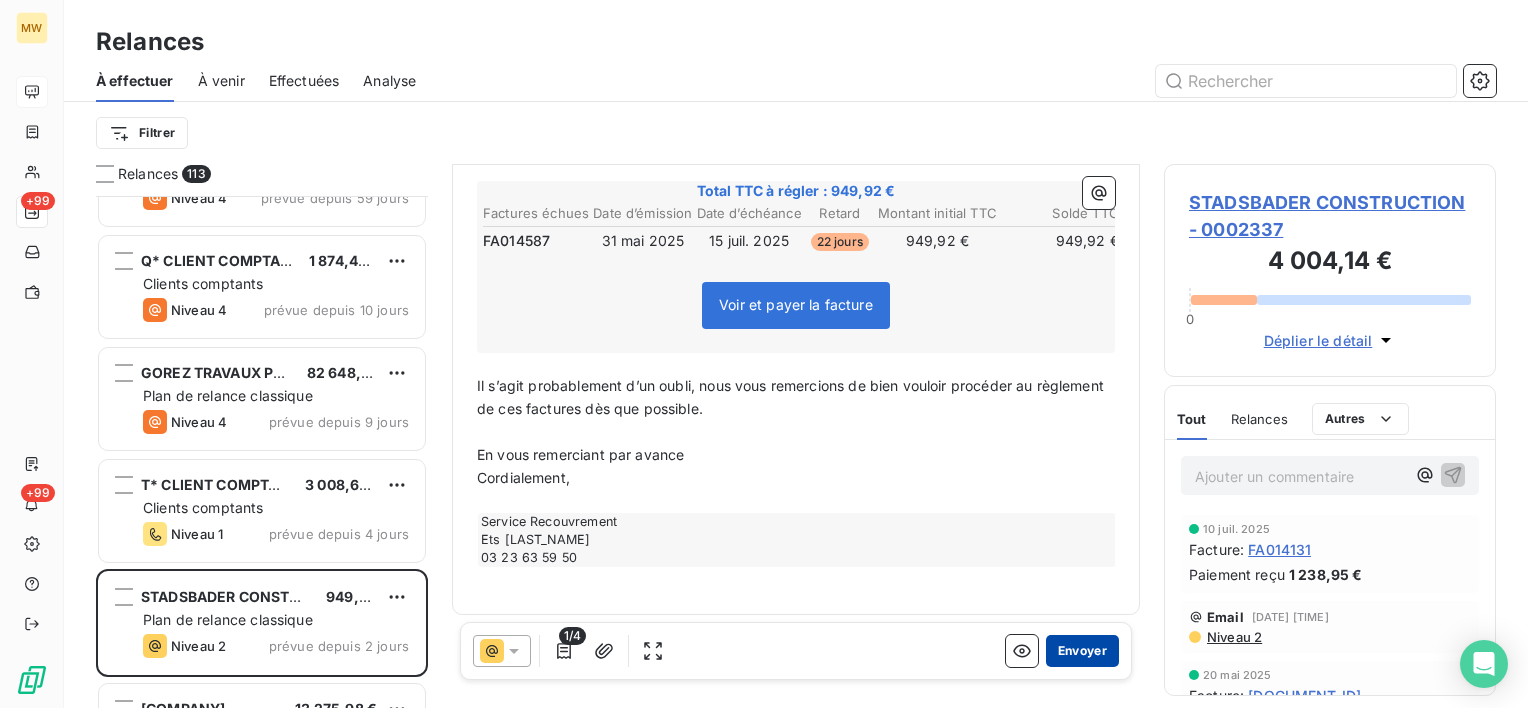 click on "Envoyer" at bounding box center [1082, 651] 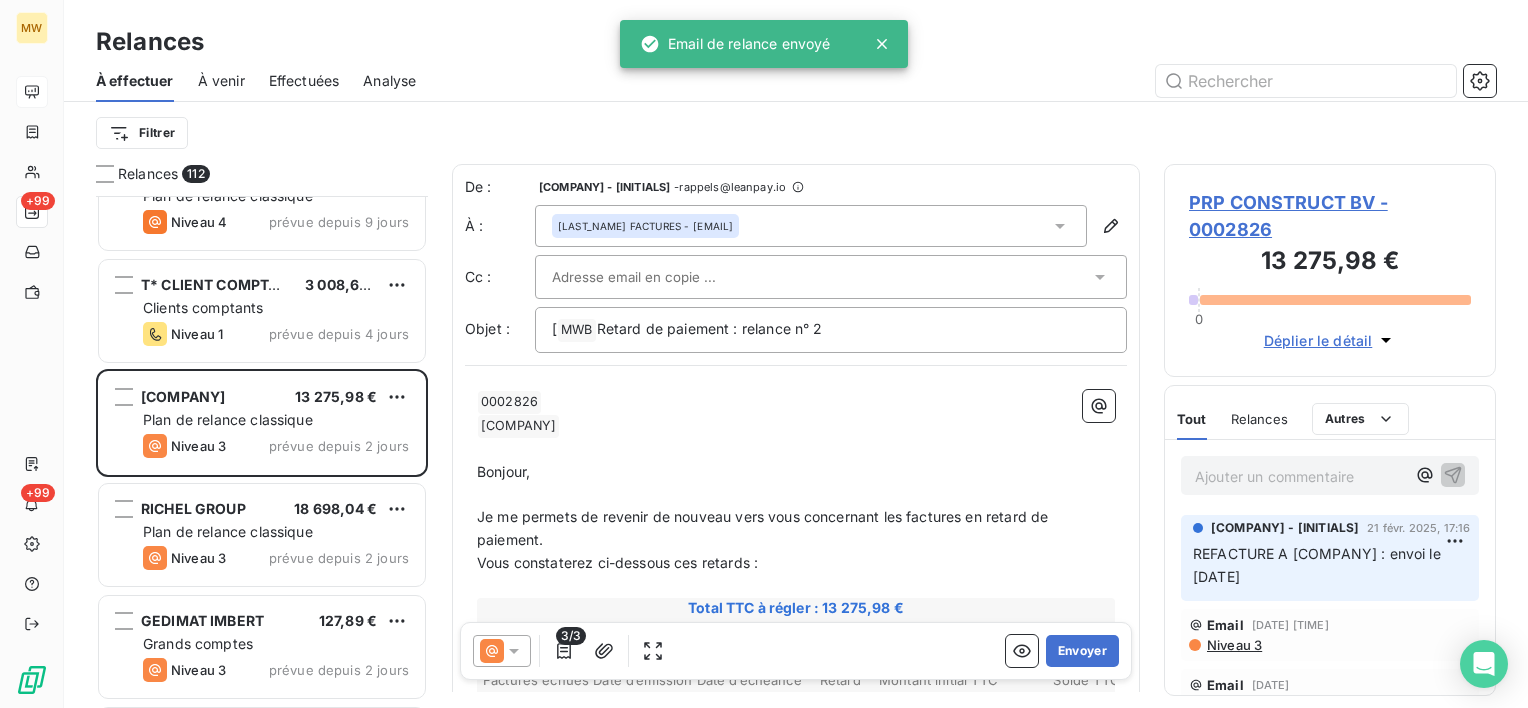 scroll, scrollTop: 500, scrollLeft: 0, axis: vertical 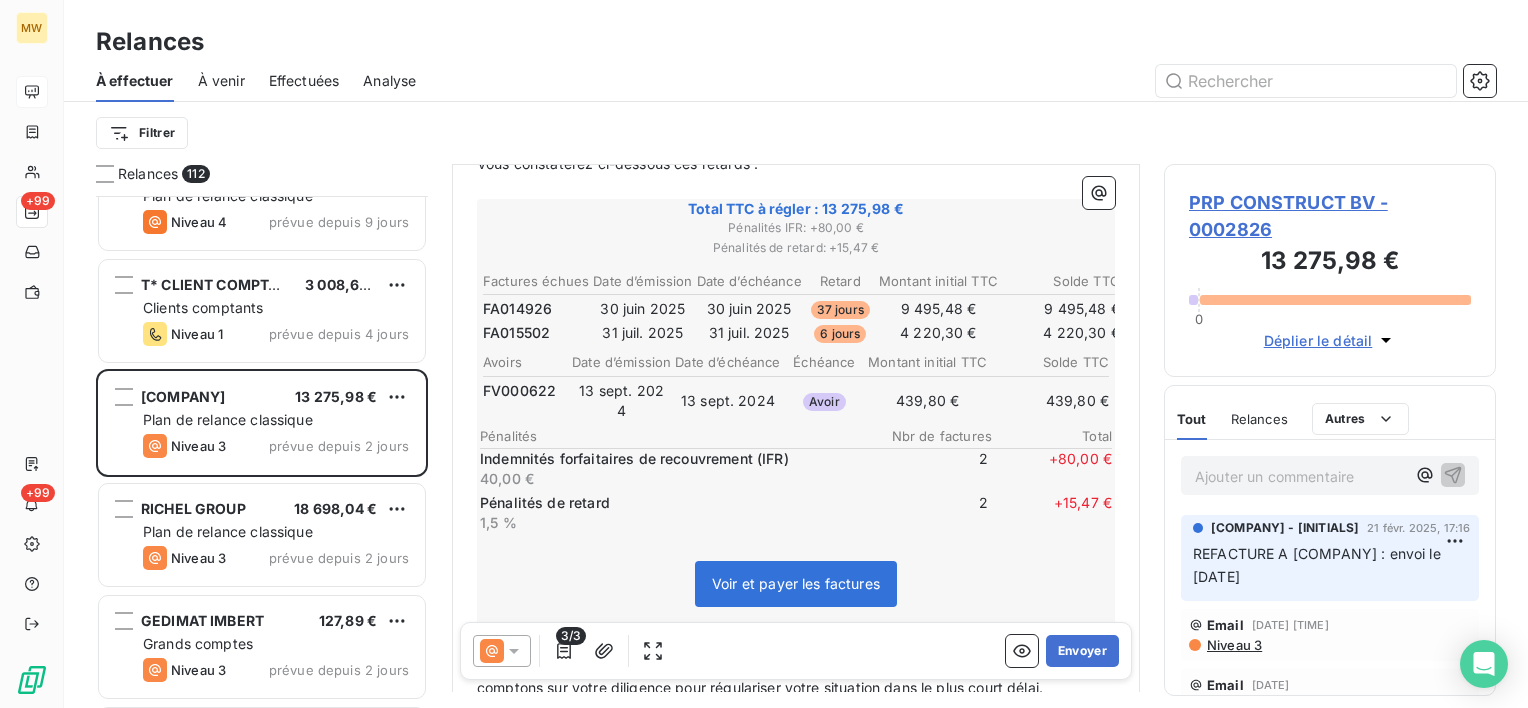 click on "Niveau 3" at bounding box center (1233, 645) 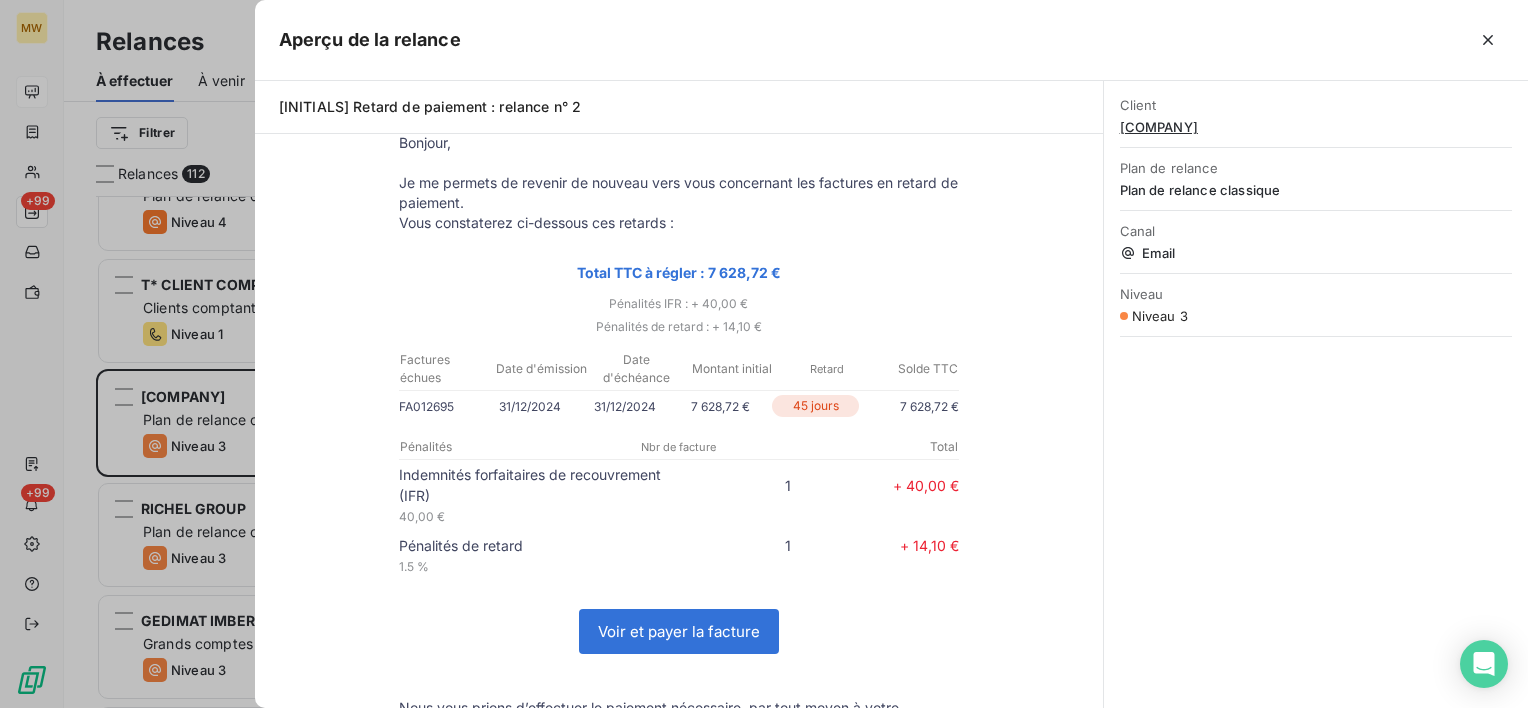 scroll, scrollTop: 0, scrollLeft: 0, axis: both 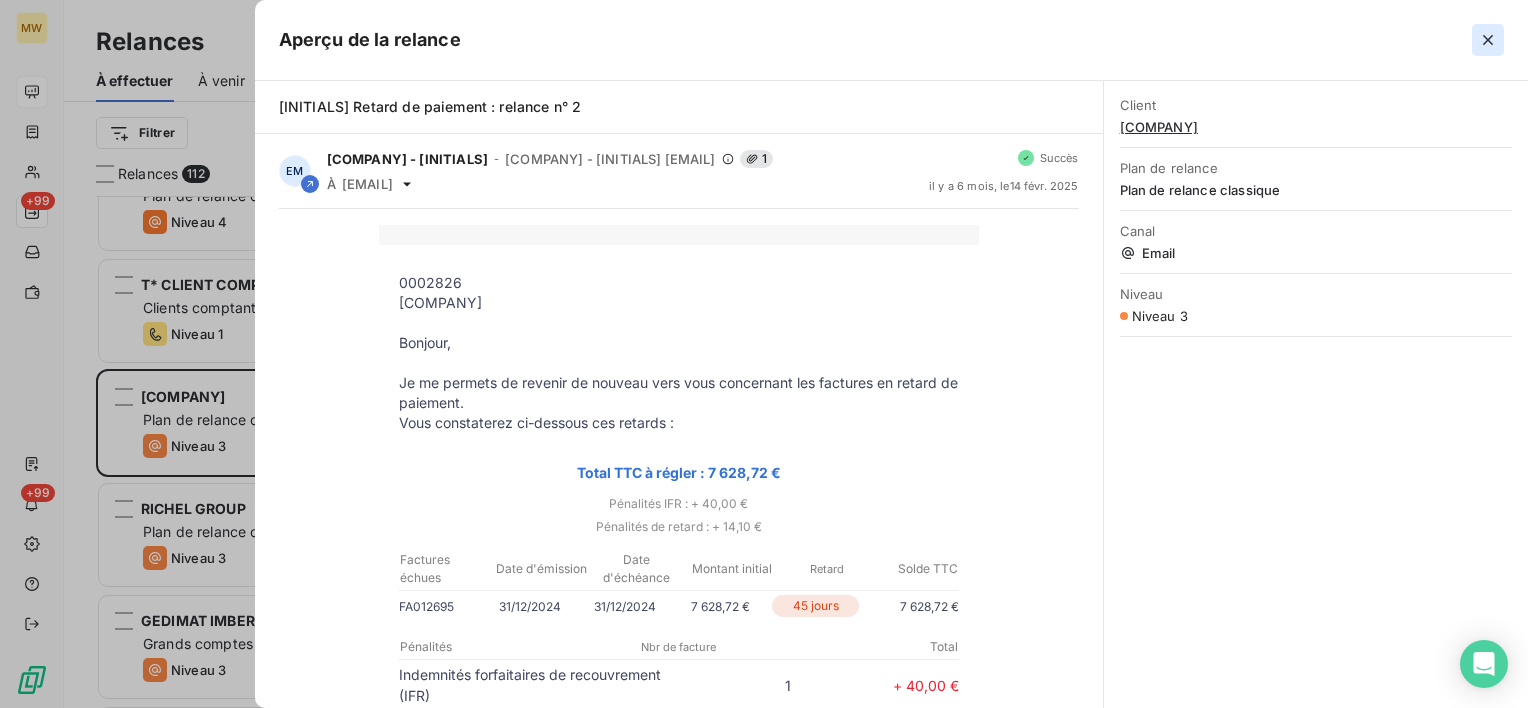 click 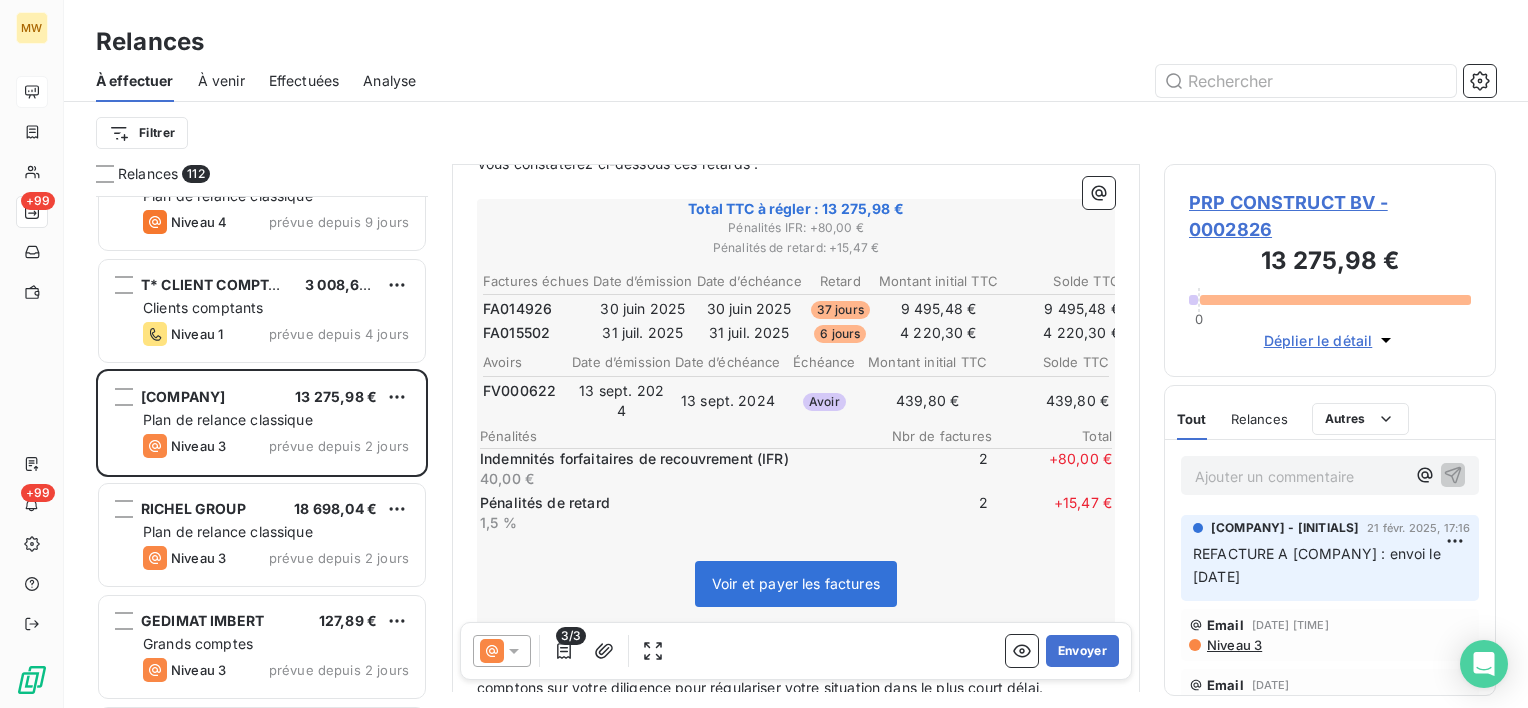 click 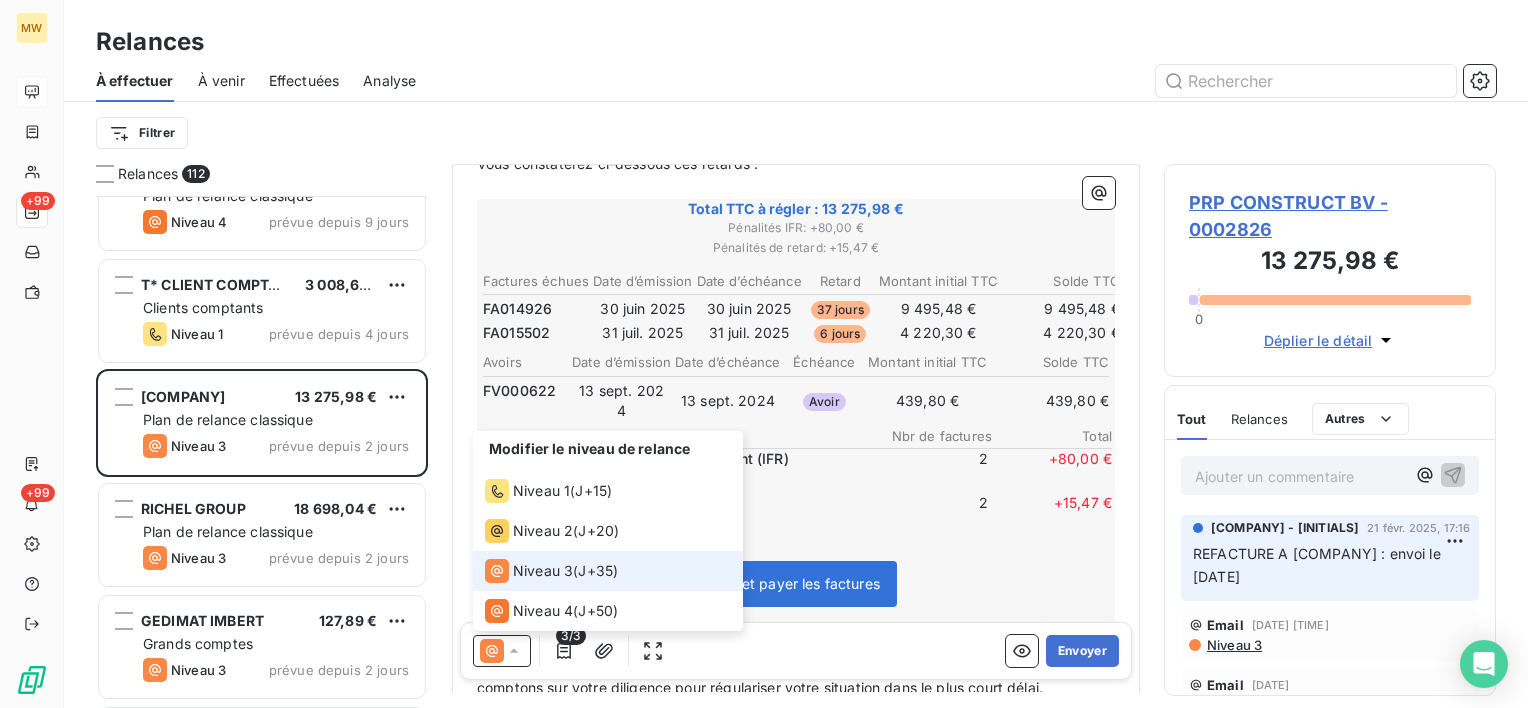 click on "Niveau 3" at bounding box center [543, 571] 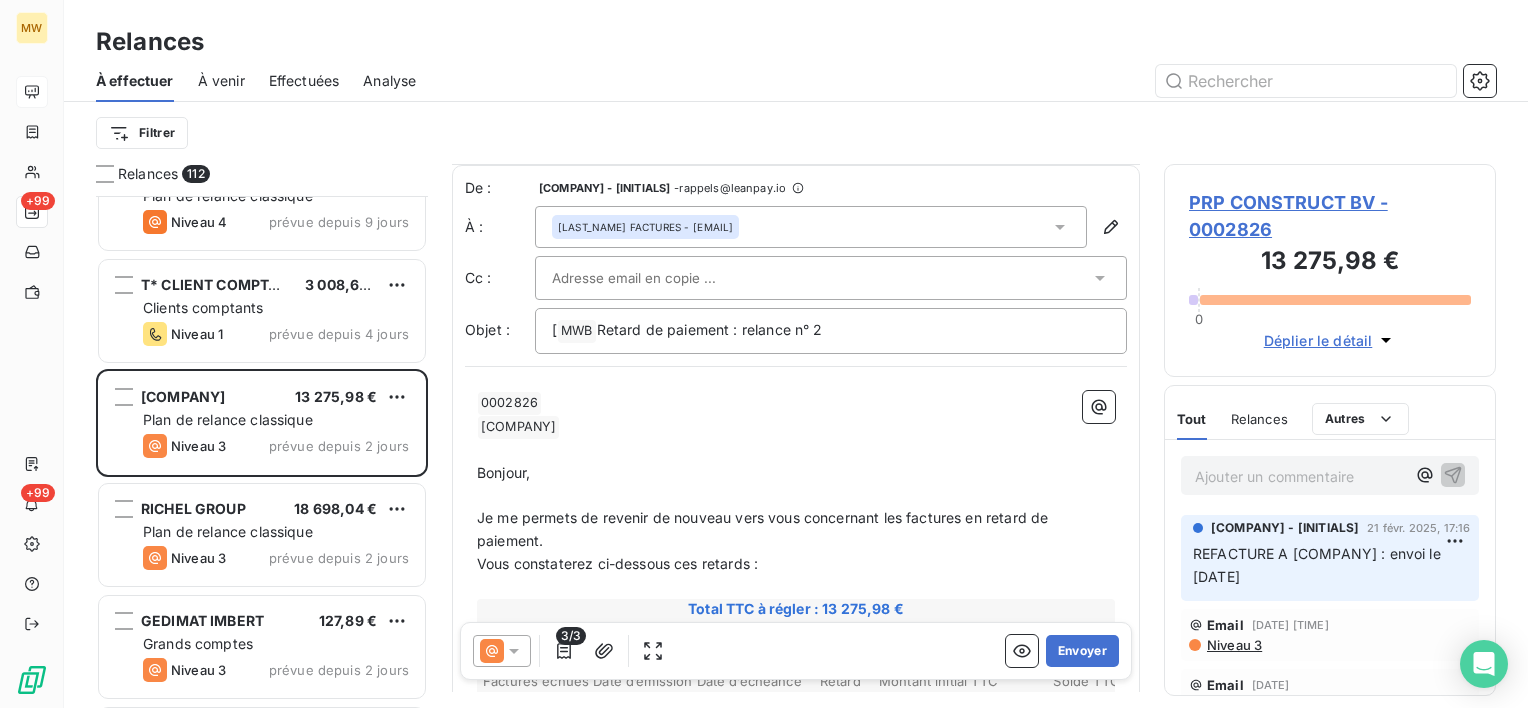 scroll, scrollTop: 100, scrollLeft: 0, axis: vertical 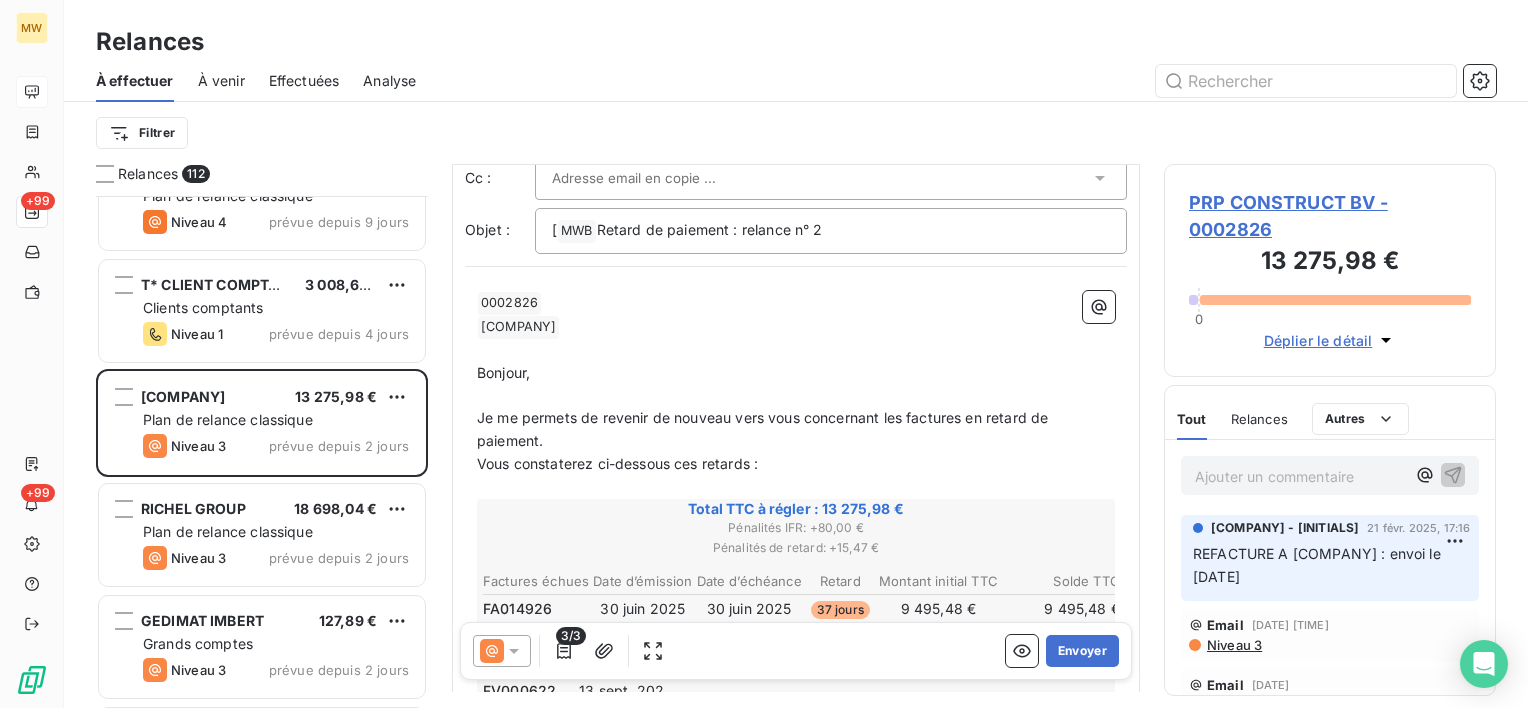 click 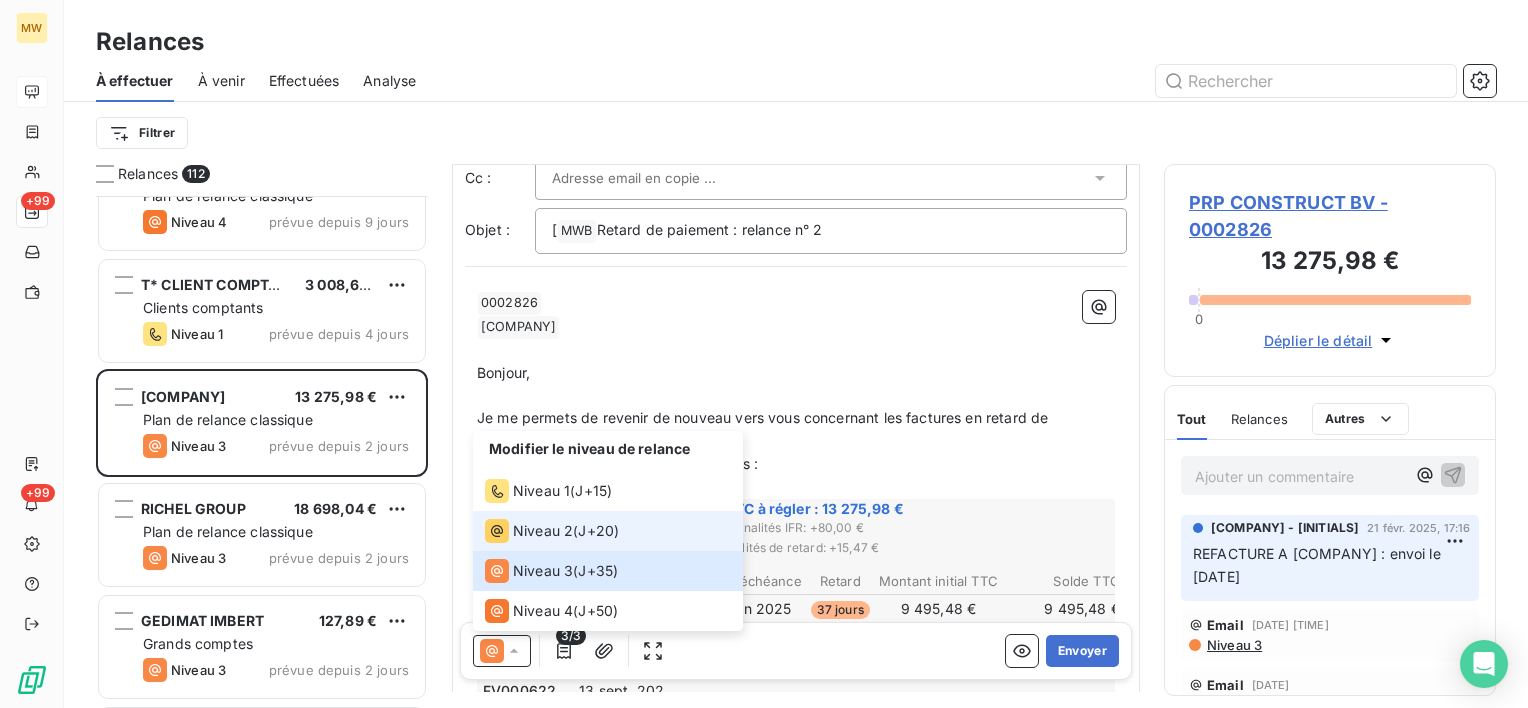 click on "Niveau 2" at bounding box center [543, 531] 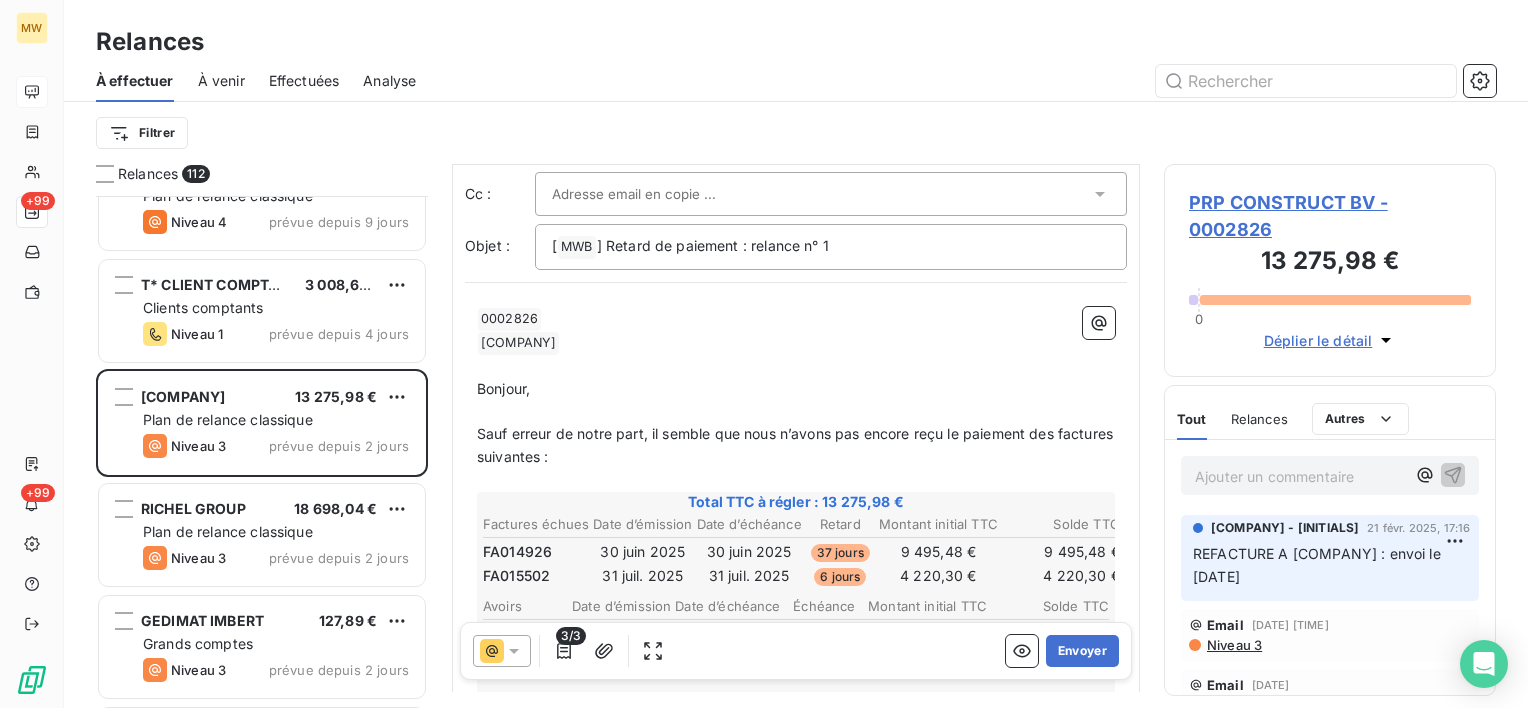 scroll, scrollTop: 200, scrollLeft: 0, axis: vertical 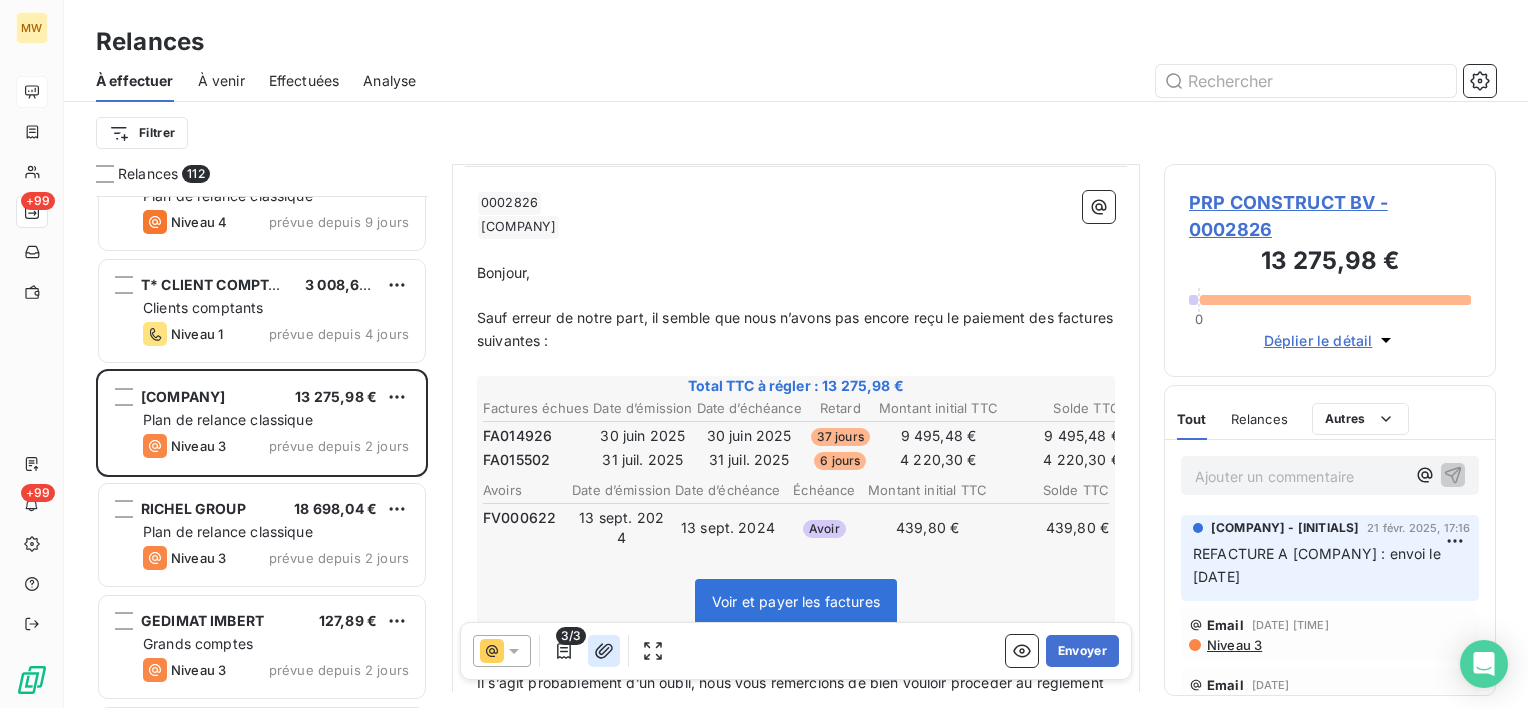 click 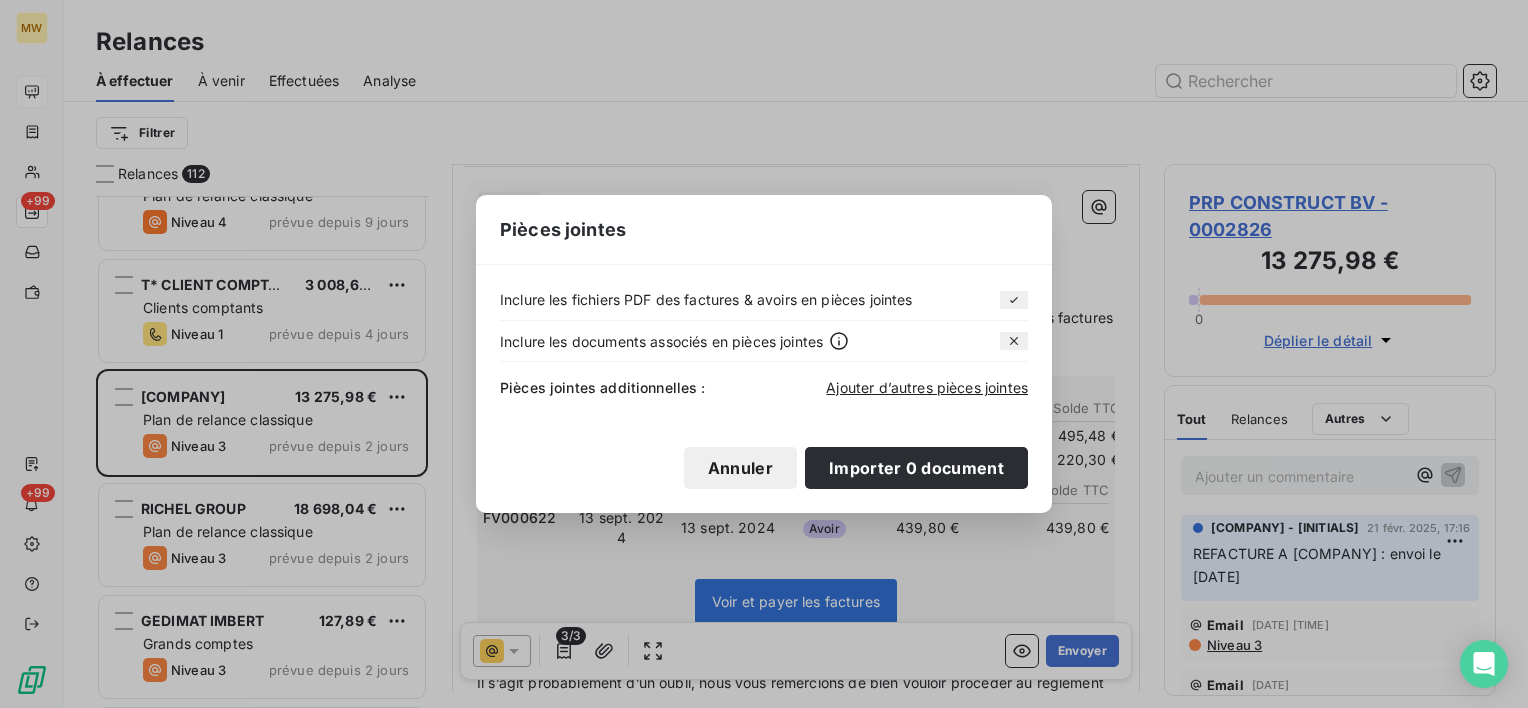 click on "Annuler" at bounding box center (740, 468) 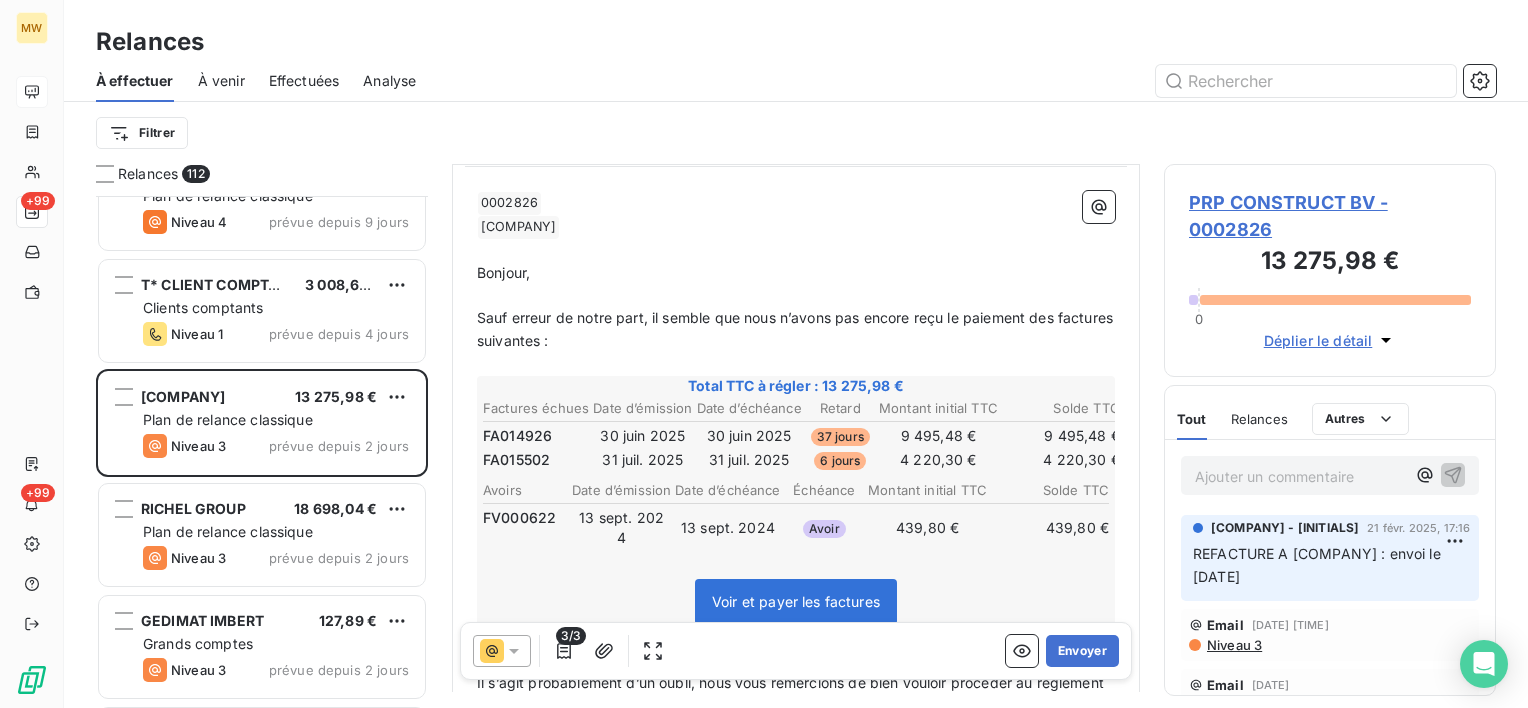 click on "3/3" at bounding box center (571, 636) 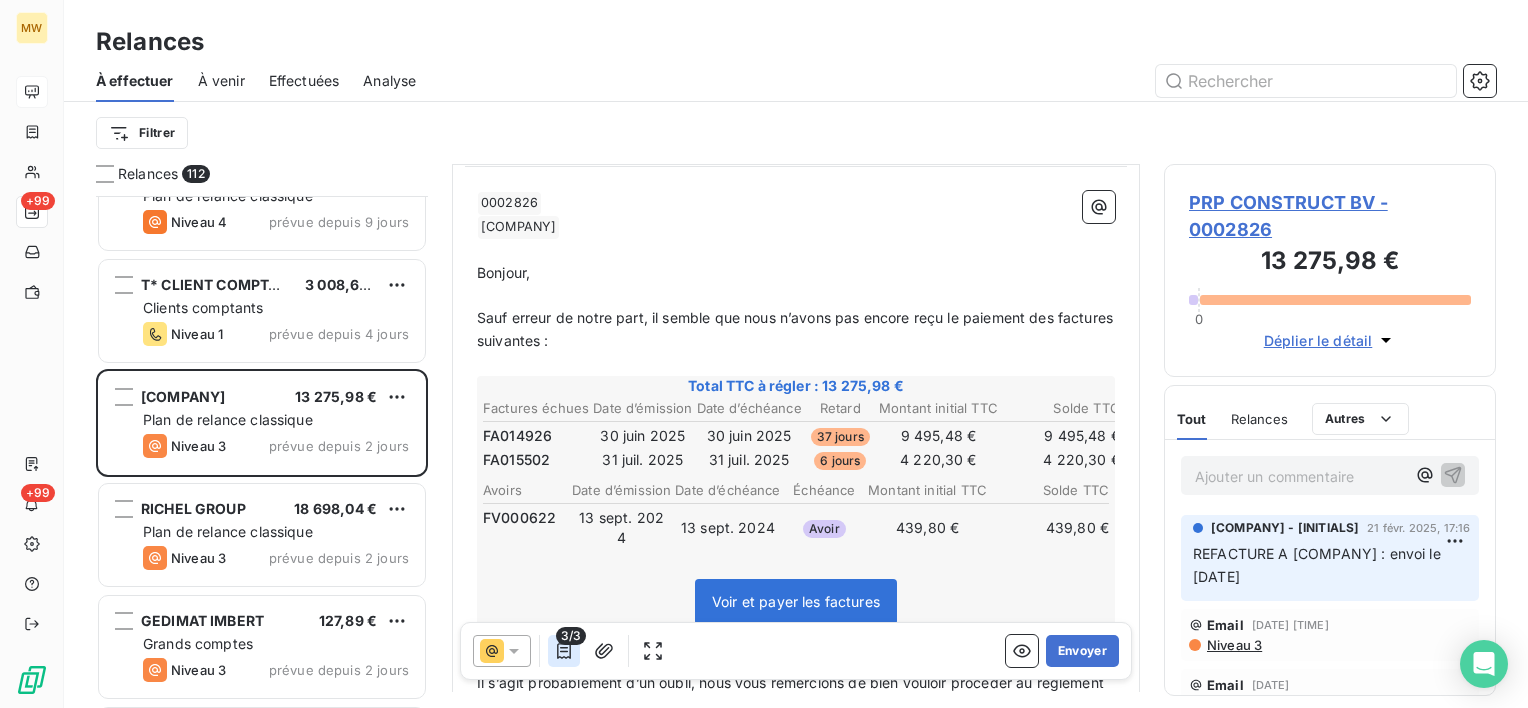 click 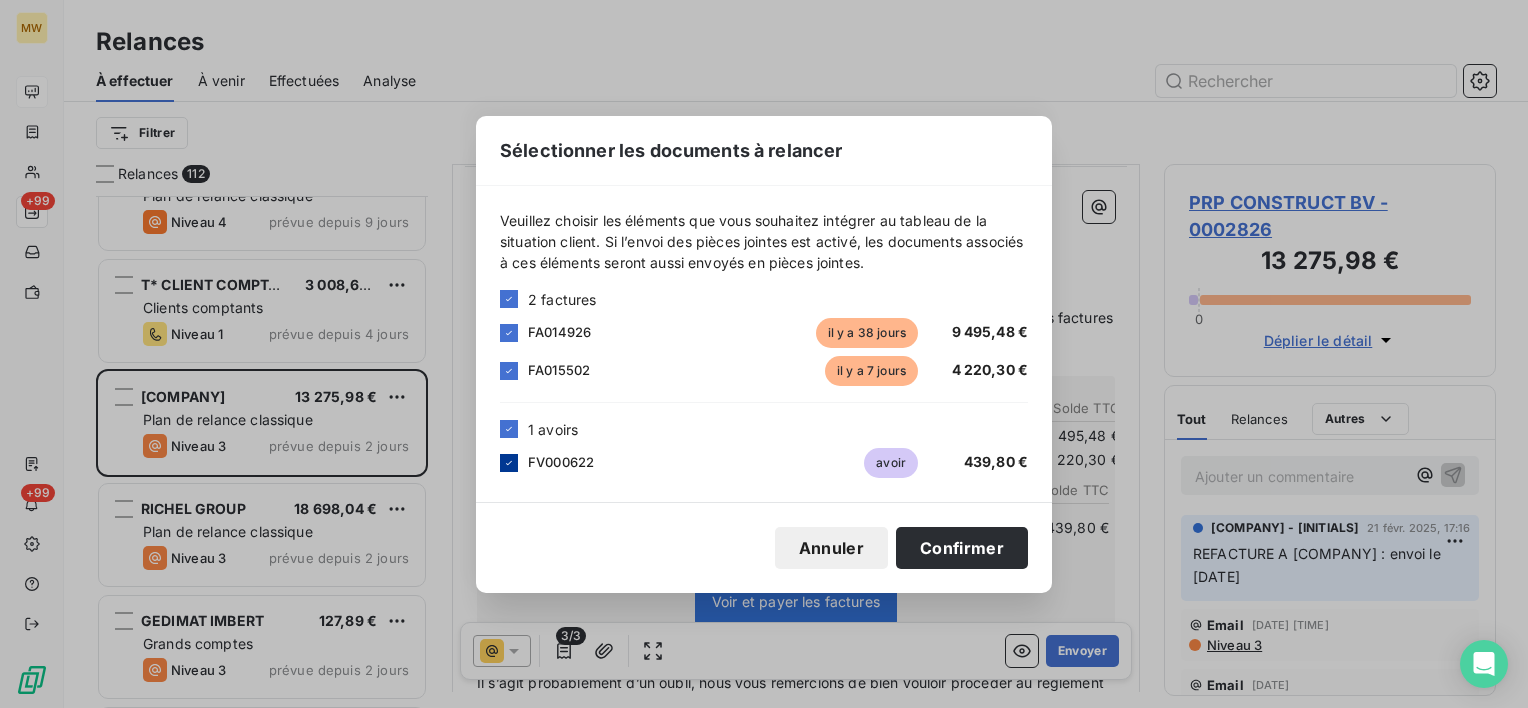 click at bounding box center [509, 463] 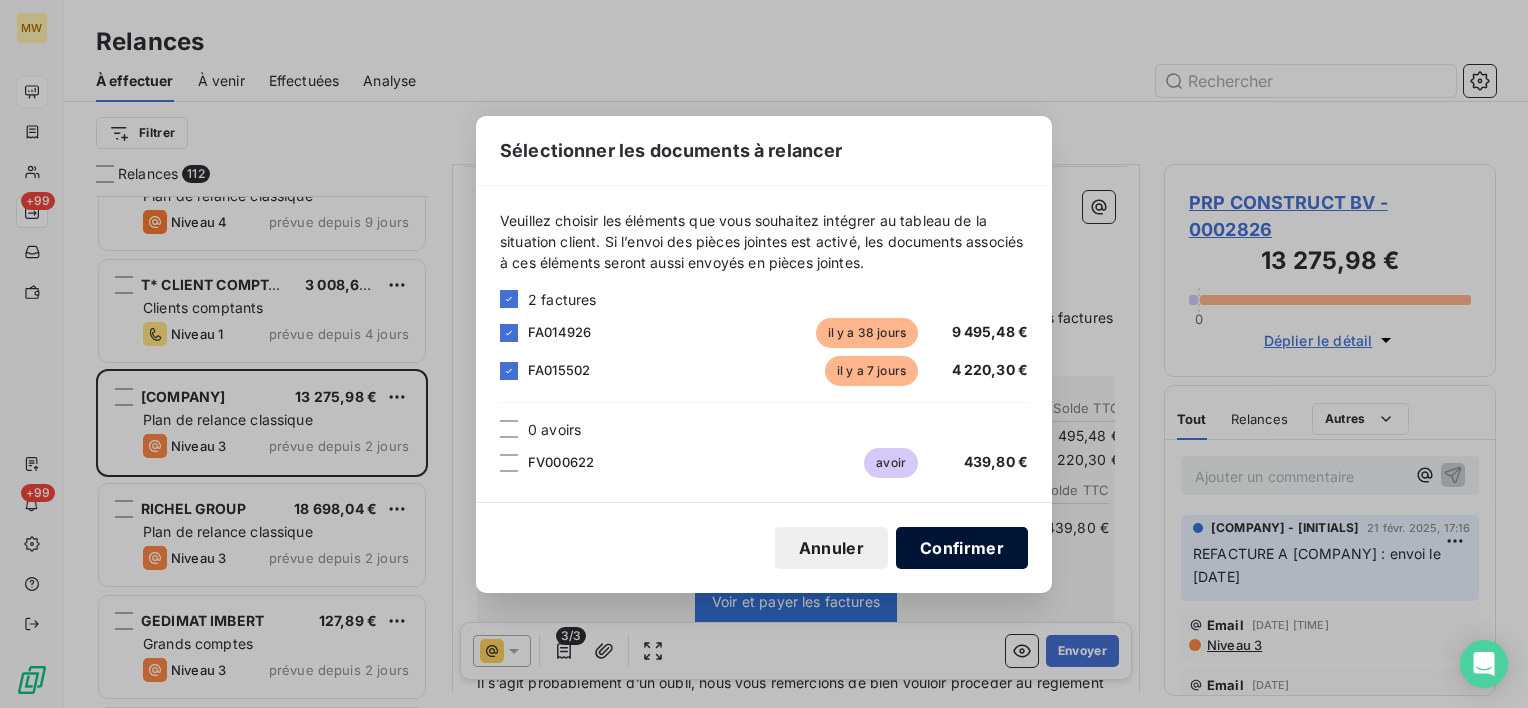 click on "Confirmer" at bounding box center (962, 548) 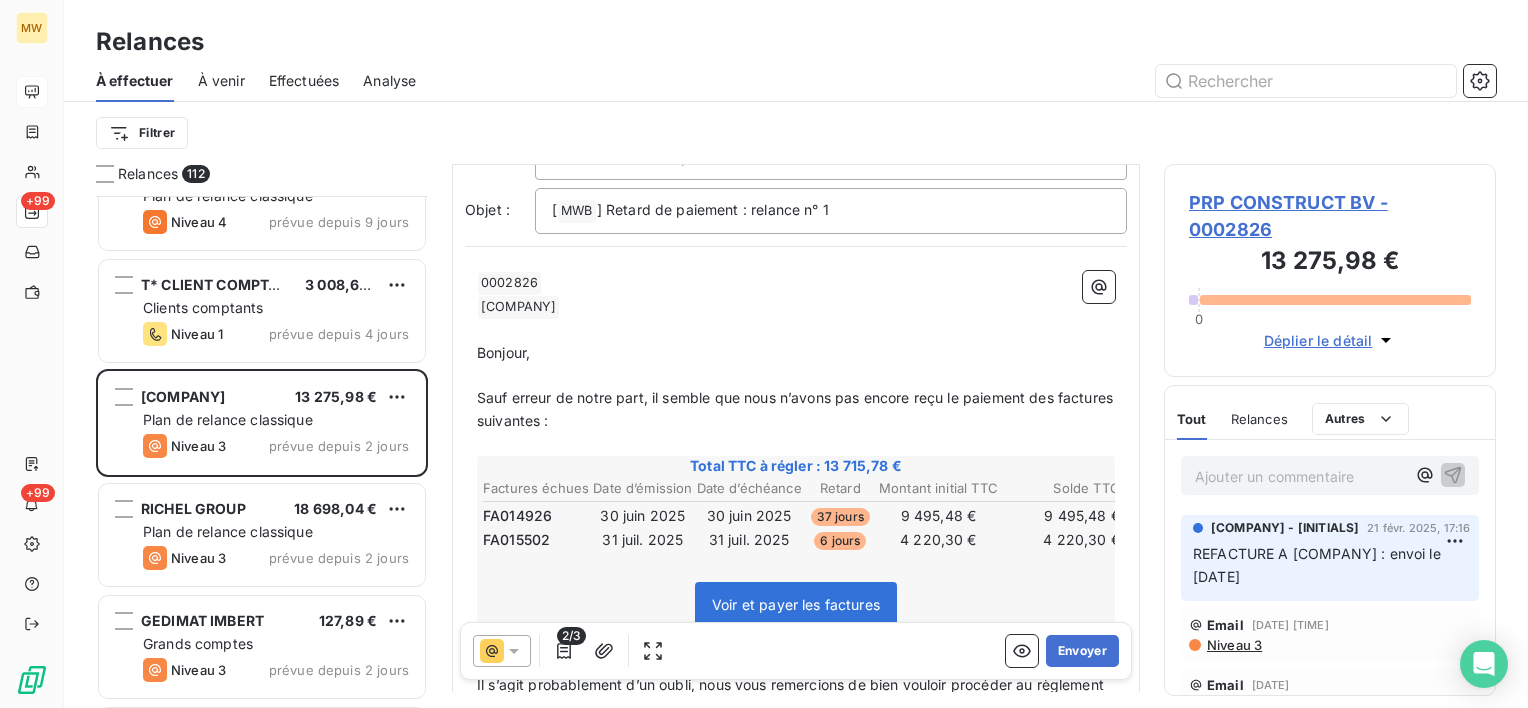 scroll, scrollTop: 0, scrollLeft: 0, axis: both 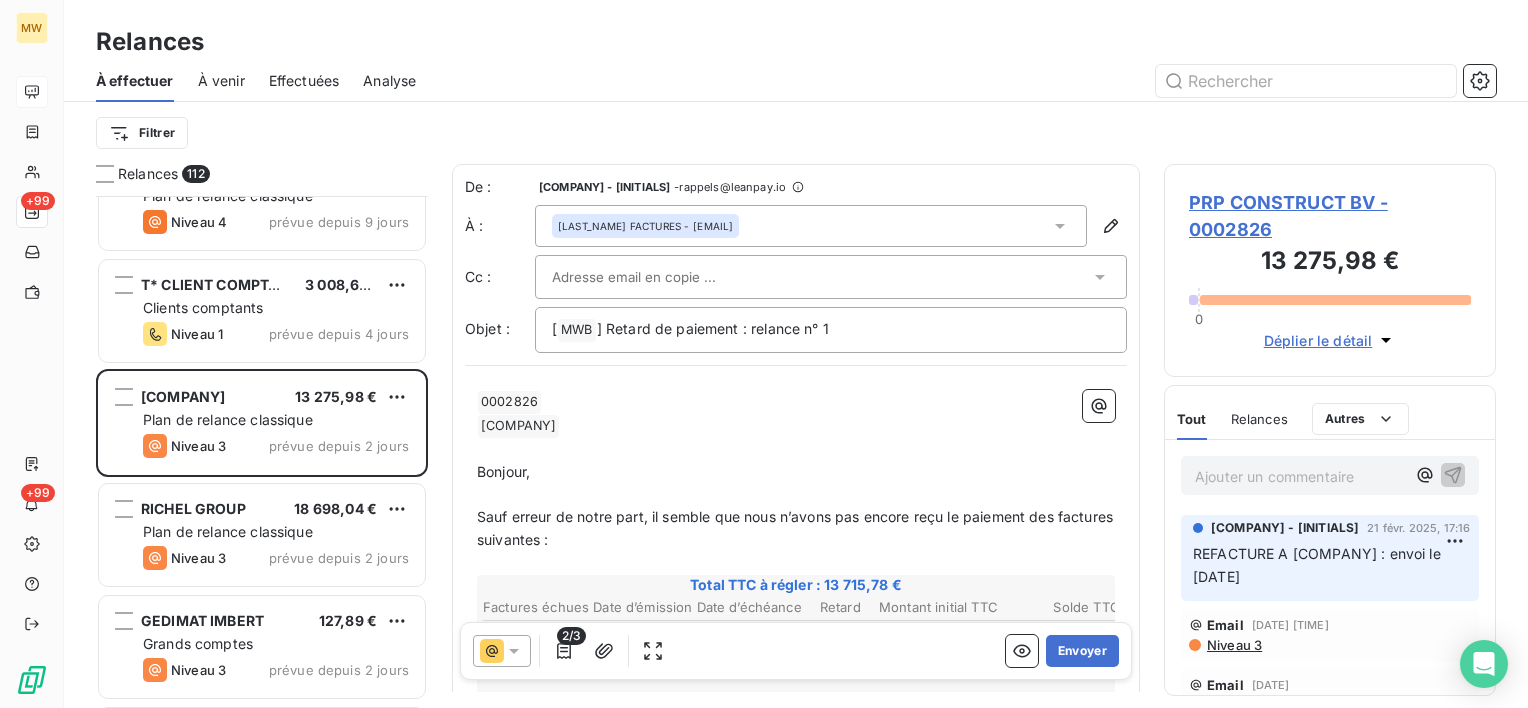 click on "[LAST_NAME] FACTURES - [EMAIL]" at bounding box center (811, 226) 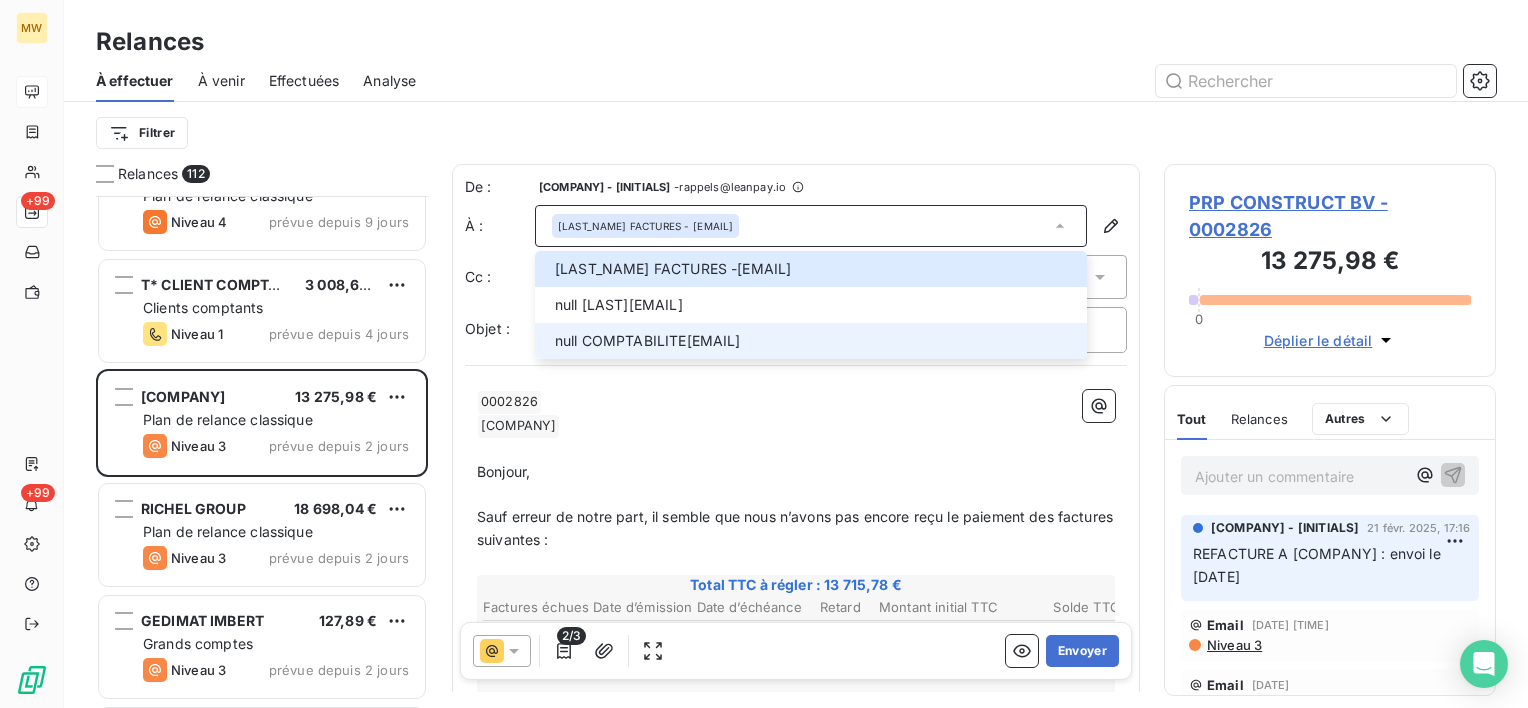 click on "null COMPTABILITE [EMAIL]" at bounding box center [815, 341] 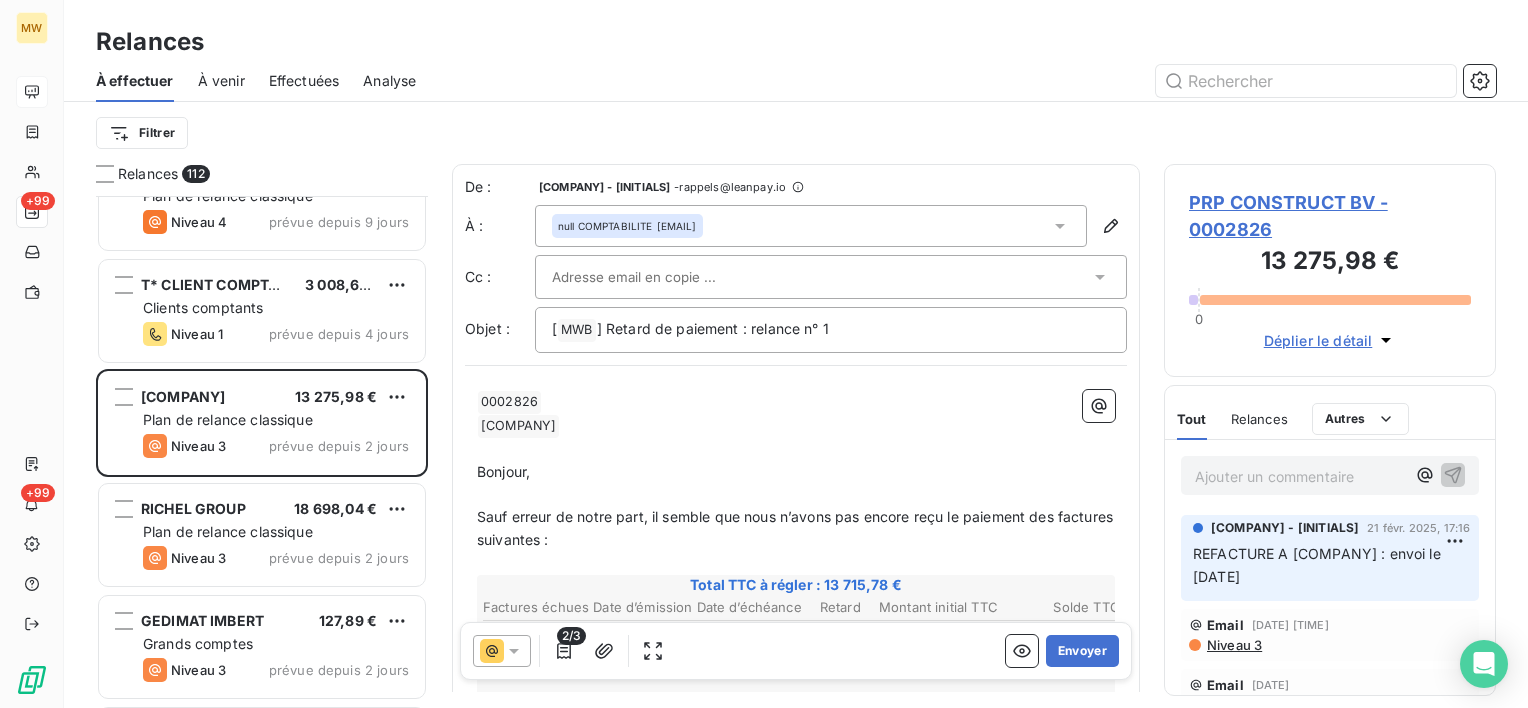 click on "[COMPANY]" at bounding box center (796, 426) 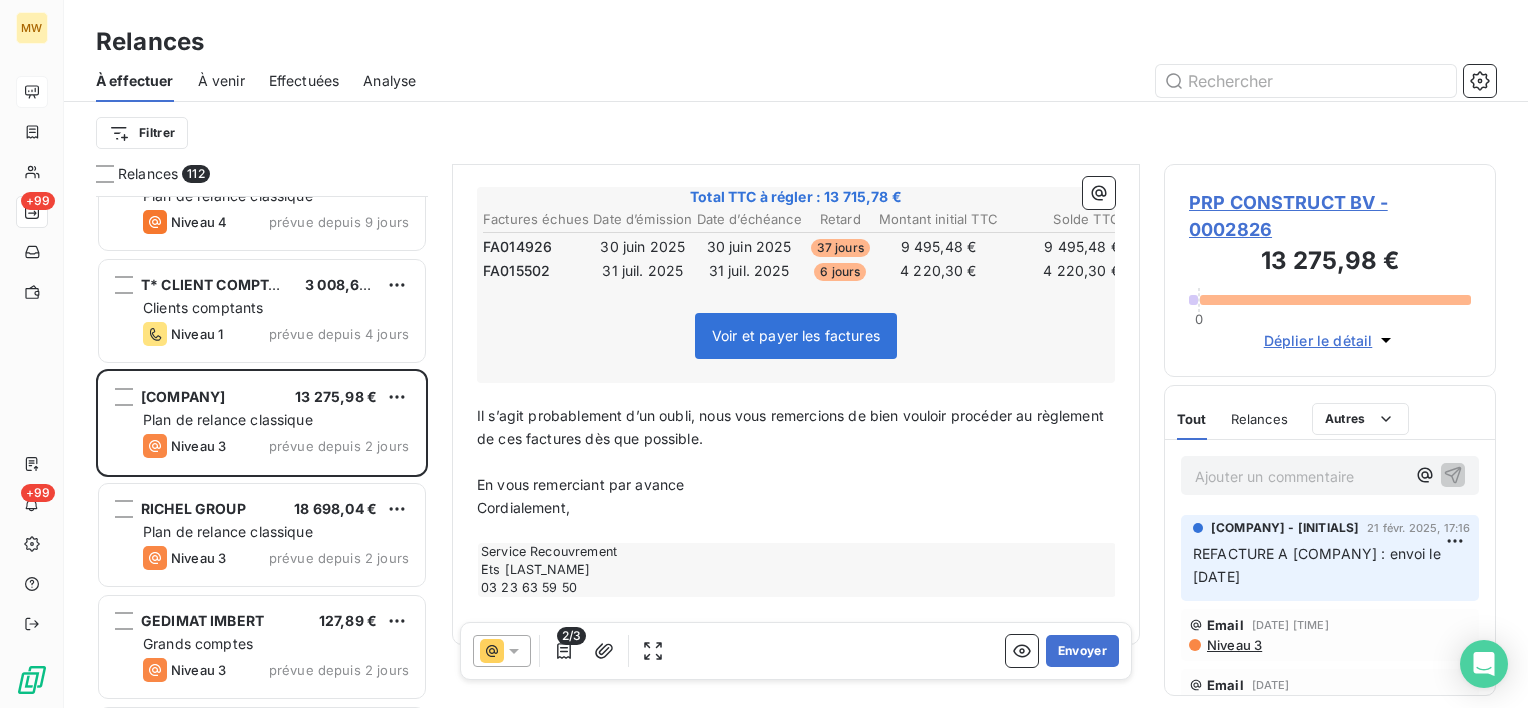 scroll, scrollTop: 400, scrollLeft: 0, axis: vertical 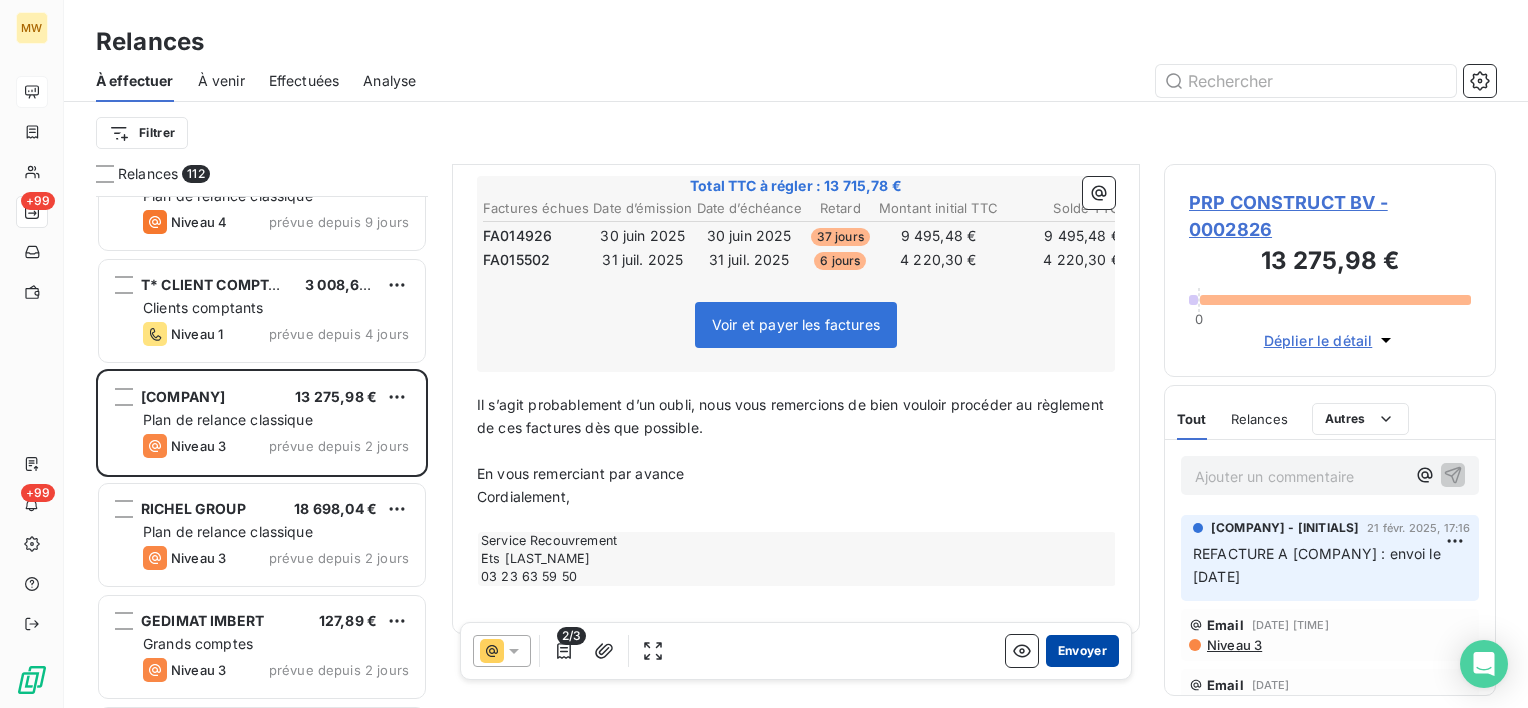 click on "Envoyer" at bounding box center (1082, 651) 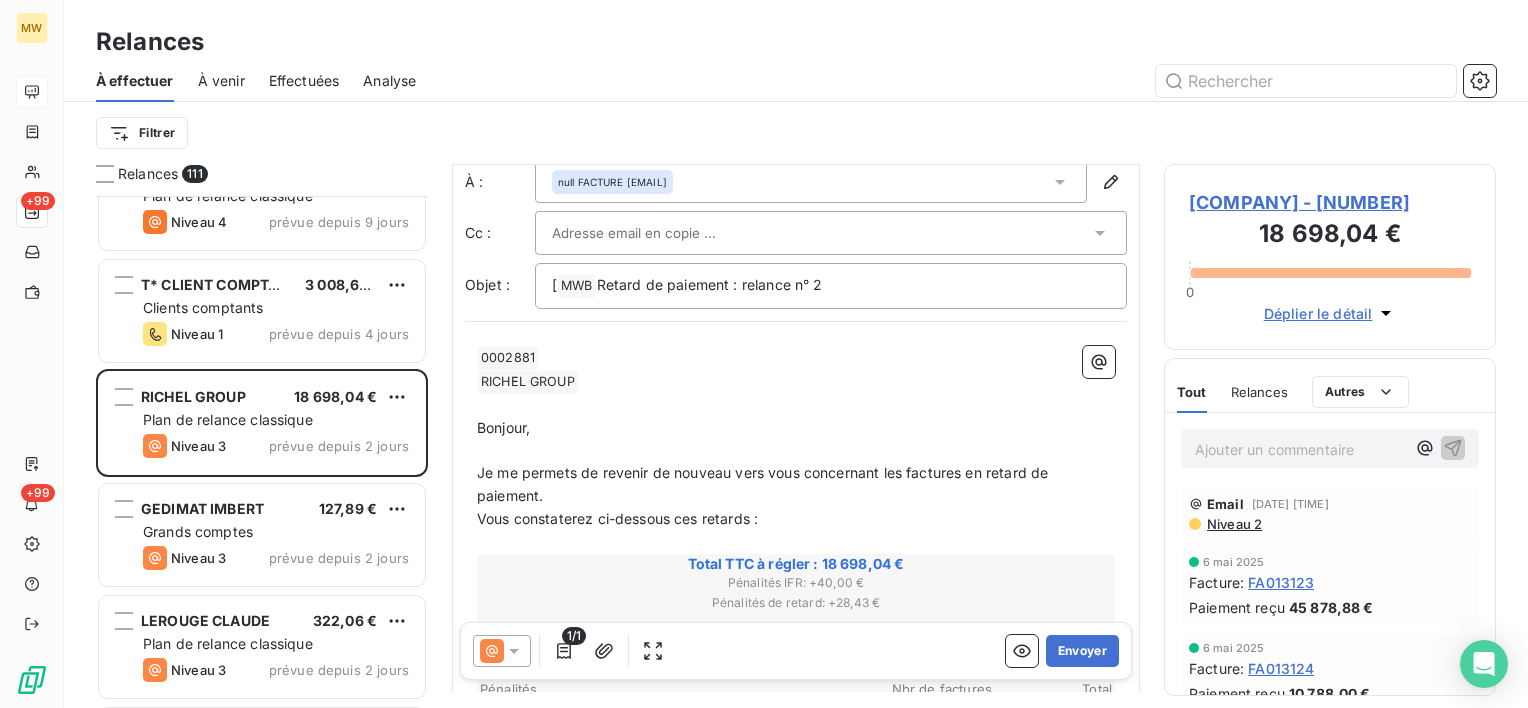 scroll, scrollTop: 0, scrollLeft: 0, axis: both 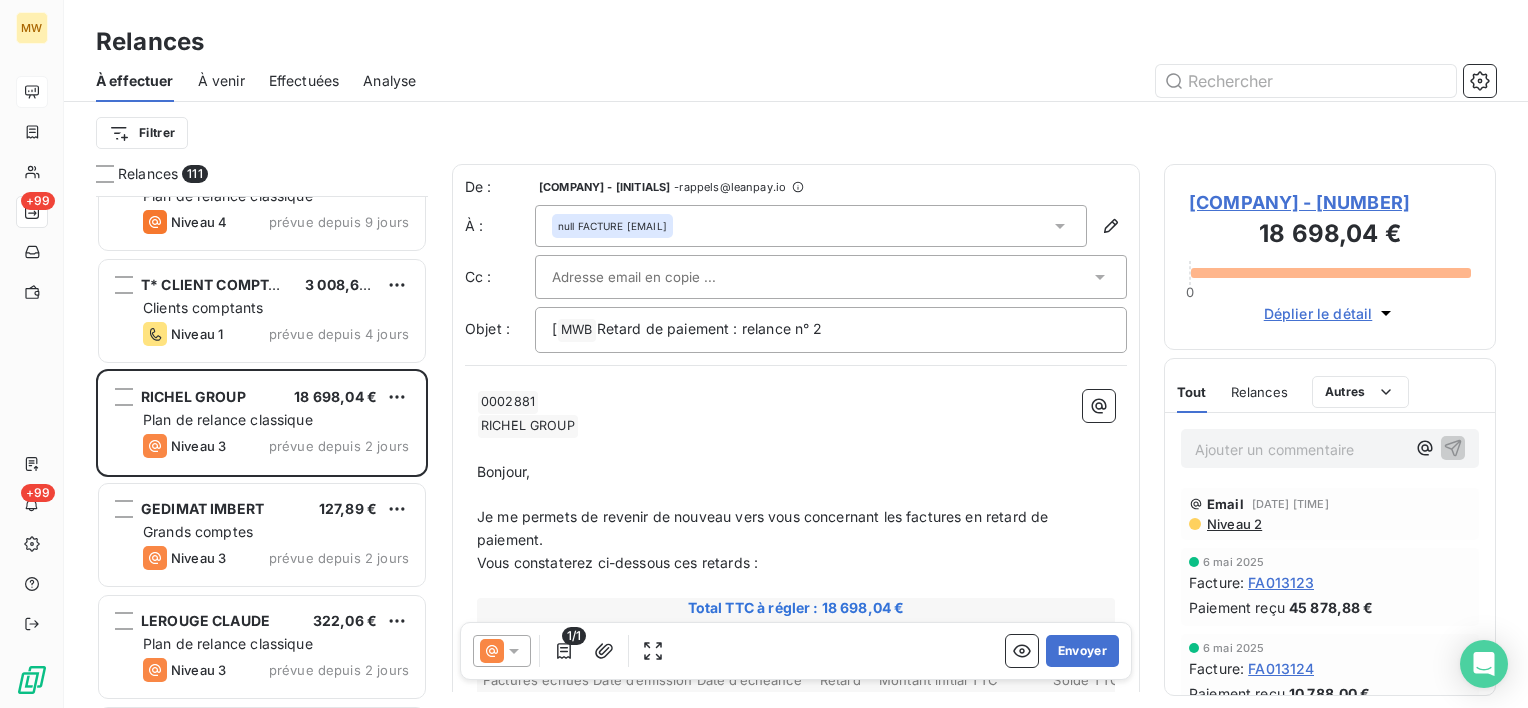click 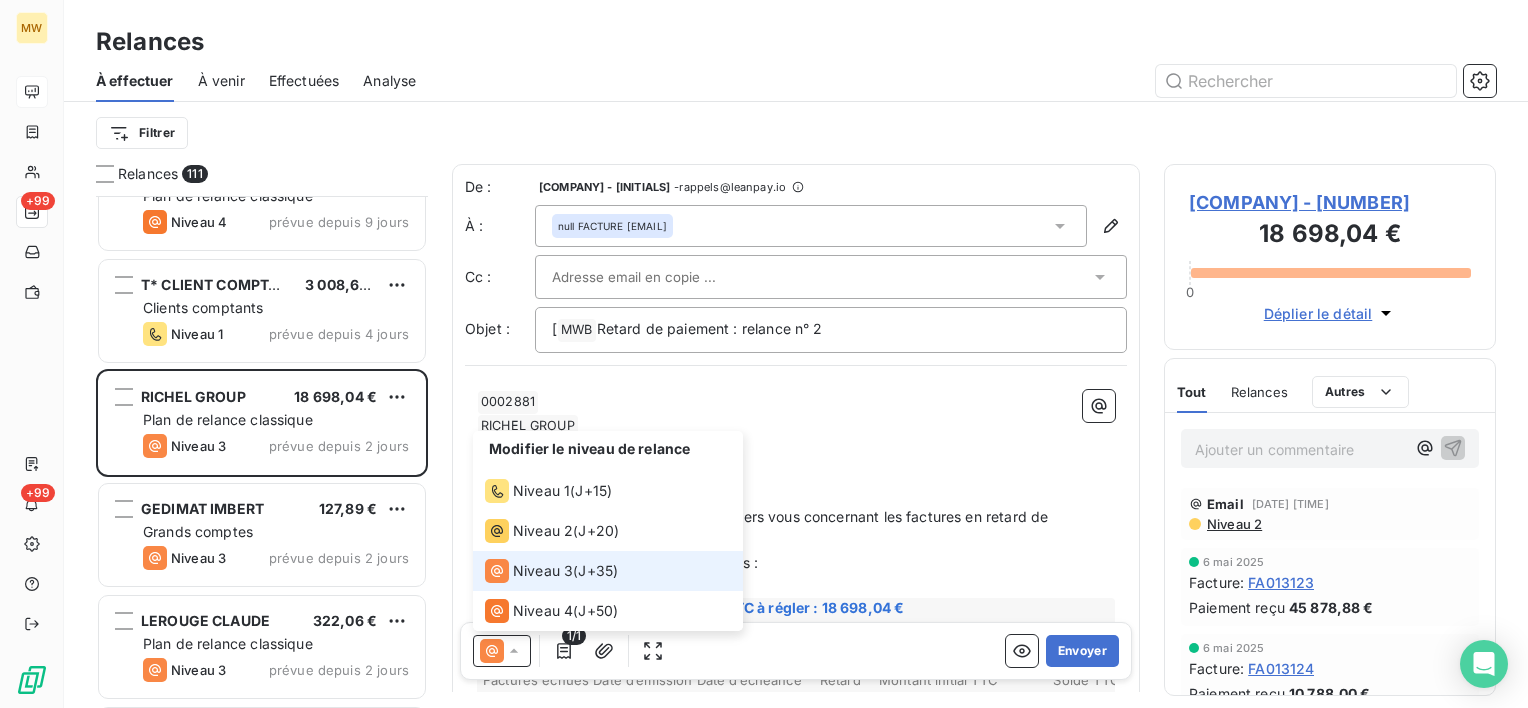 click 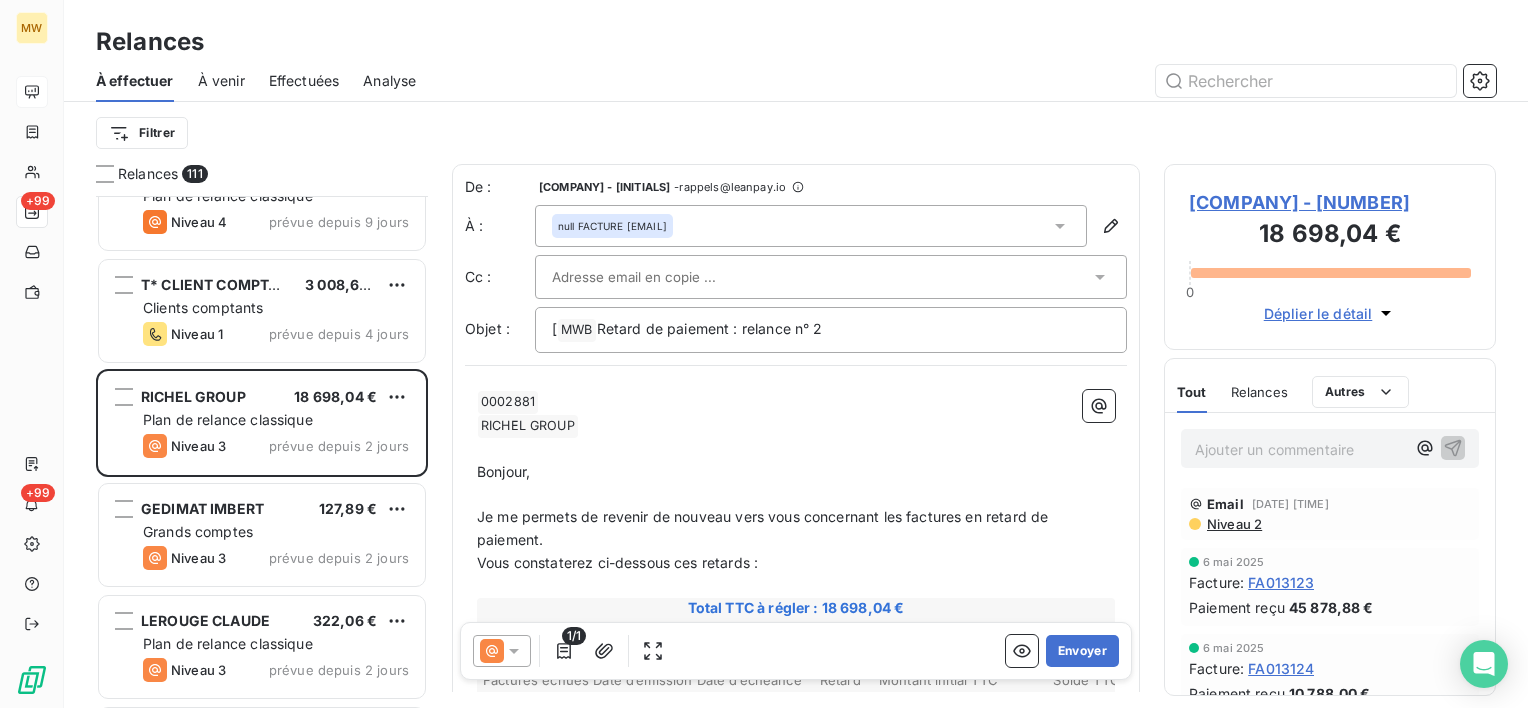 click on "﻿" at bounding box center [796, 449] 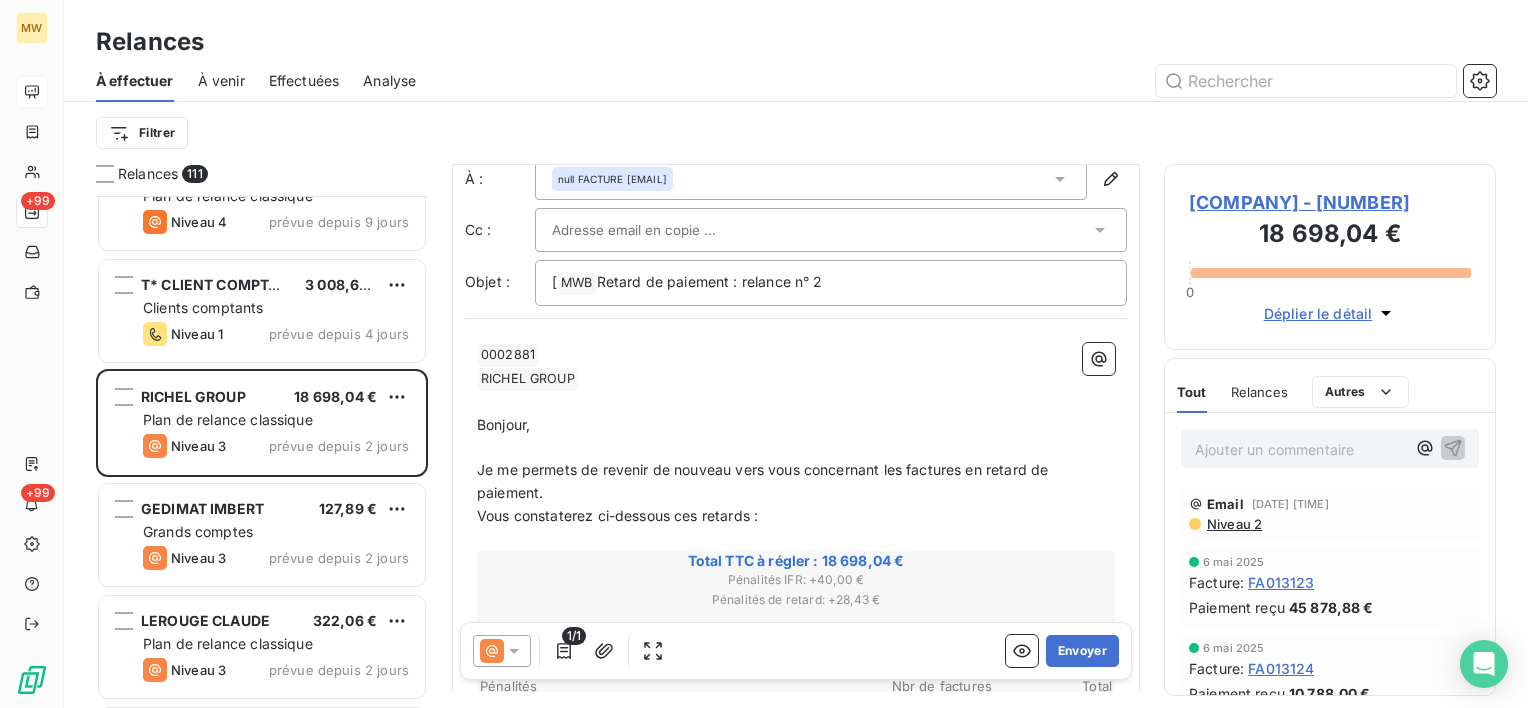scroll, scrollTop: 0, scrollLeft: 0, axis: both 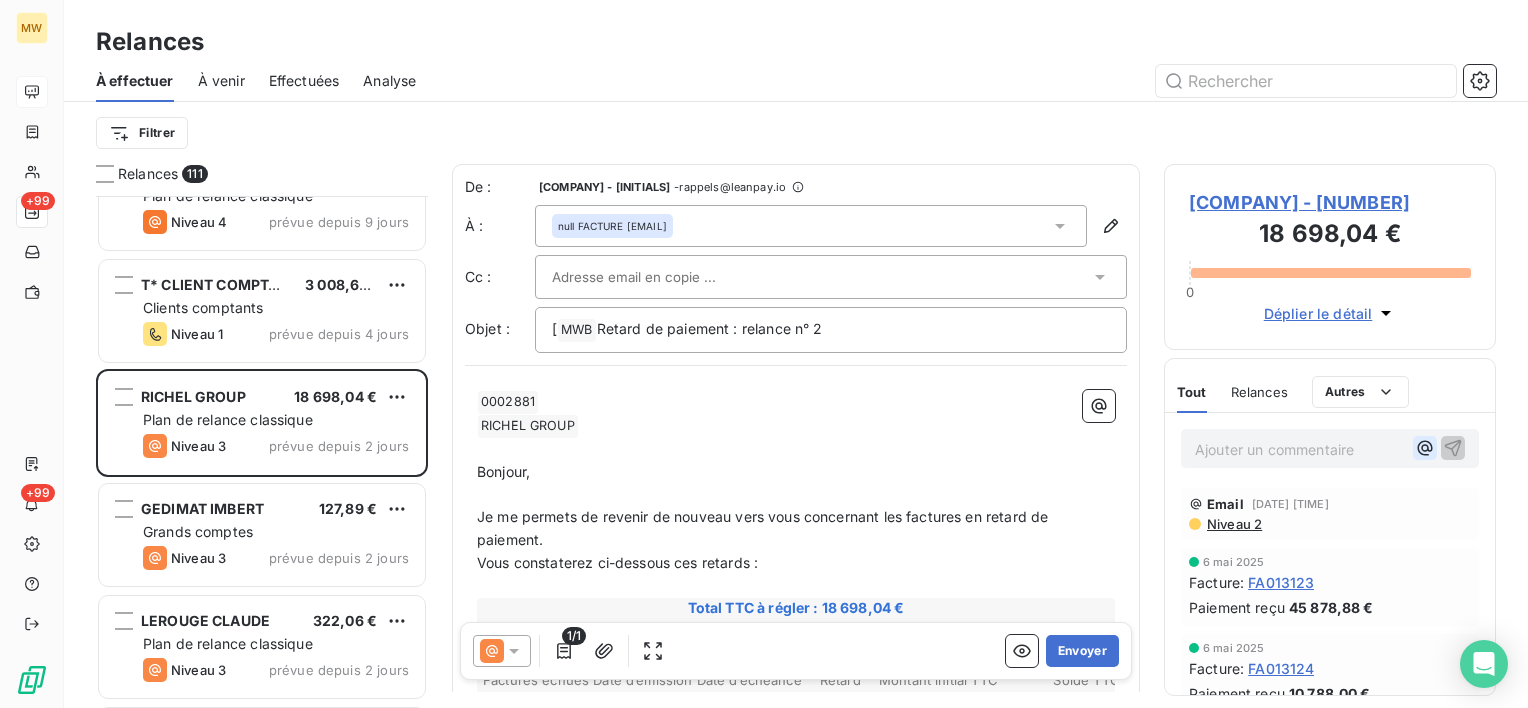click 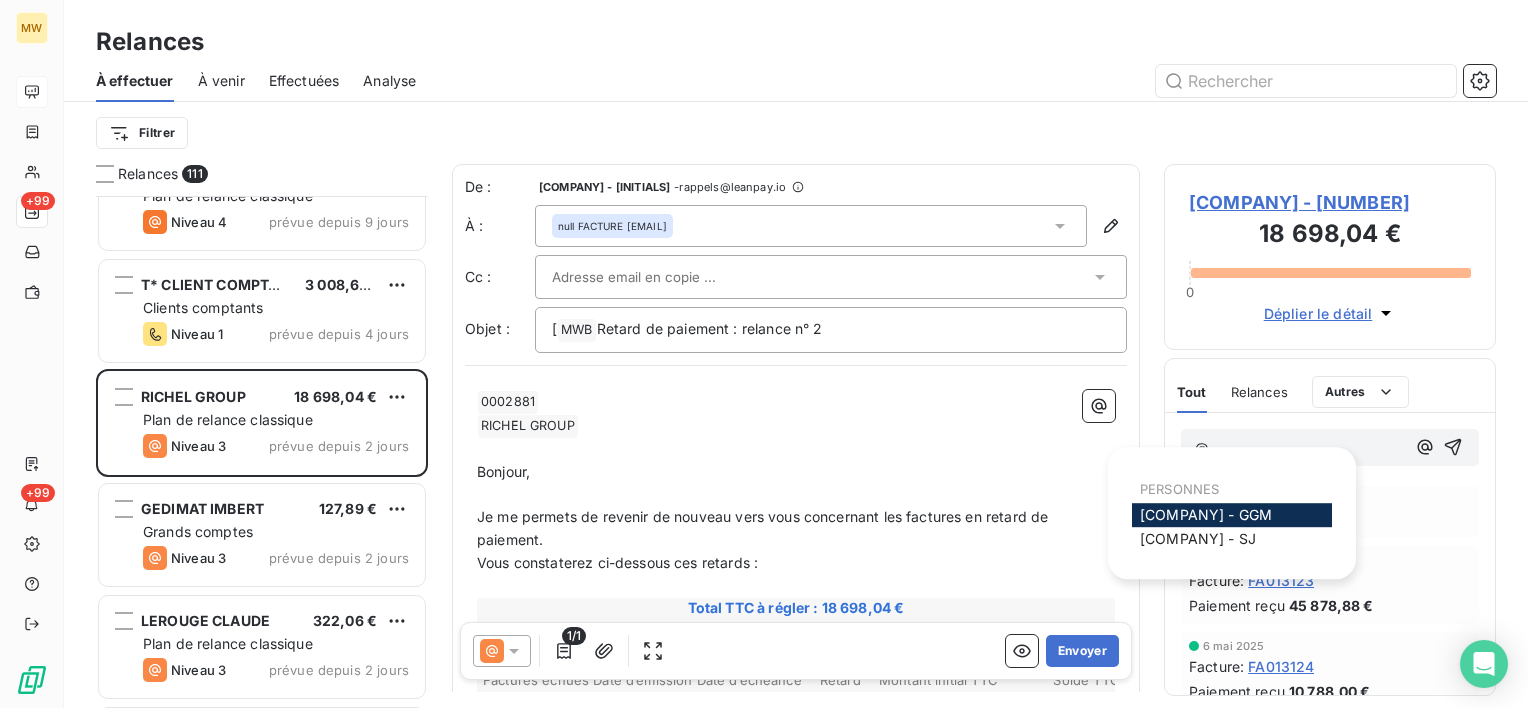click on "Ets MARIUS WASILEWSKI - GGM" at bounding box center (1206, 514) 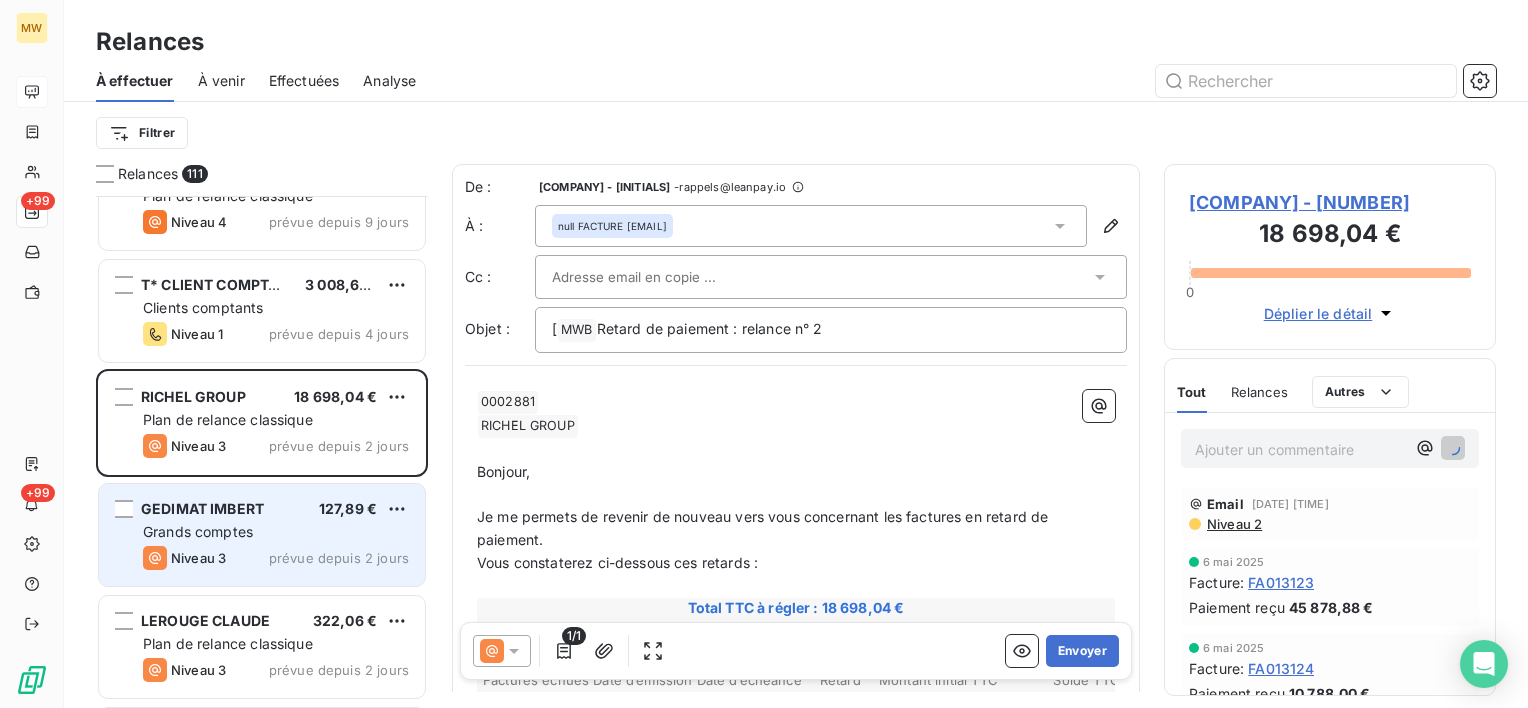 click on "Grands comptes" at bounding box center (198, 531) 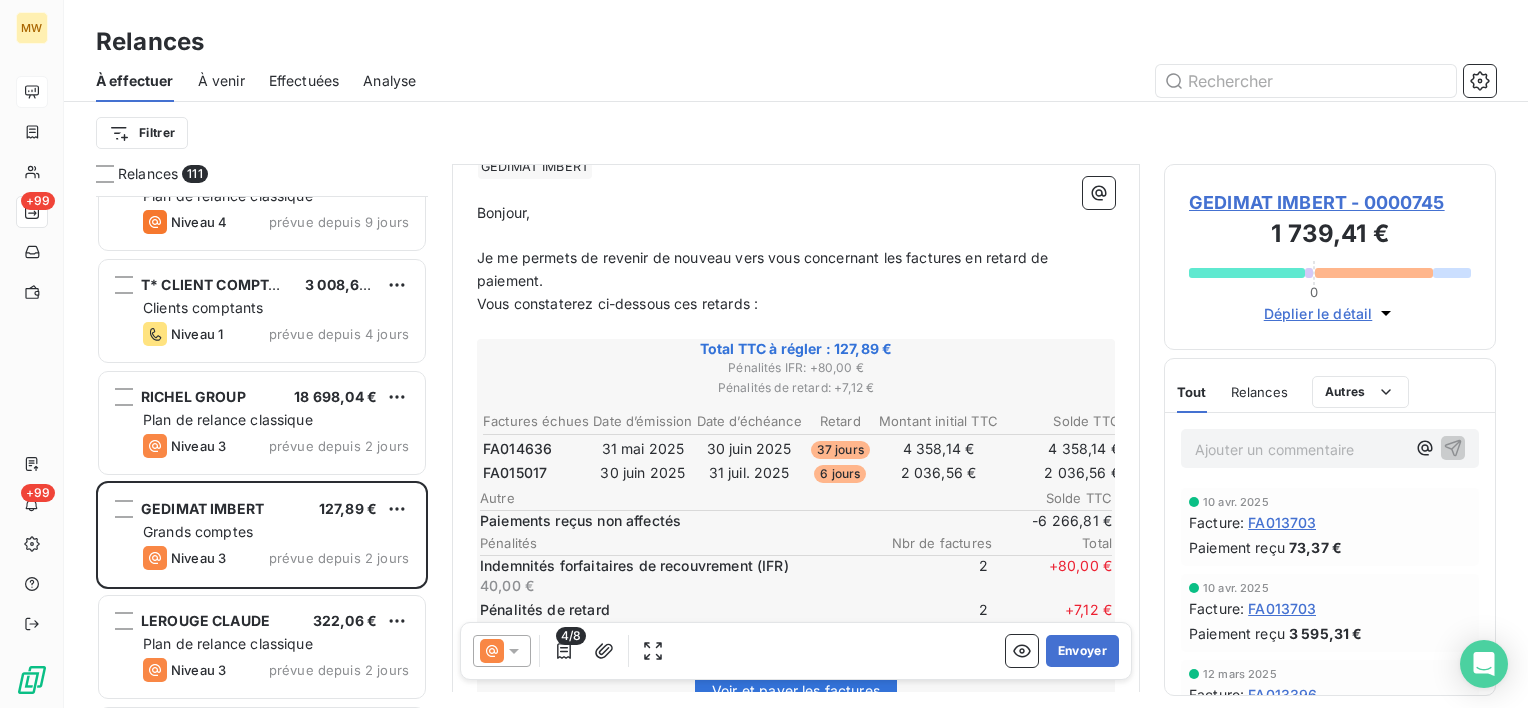 scroll, scrollTop: 300, scrollLeft: 0, axis: vertical 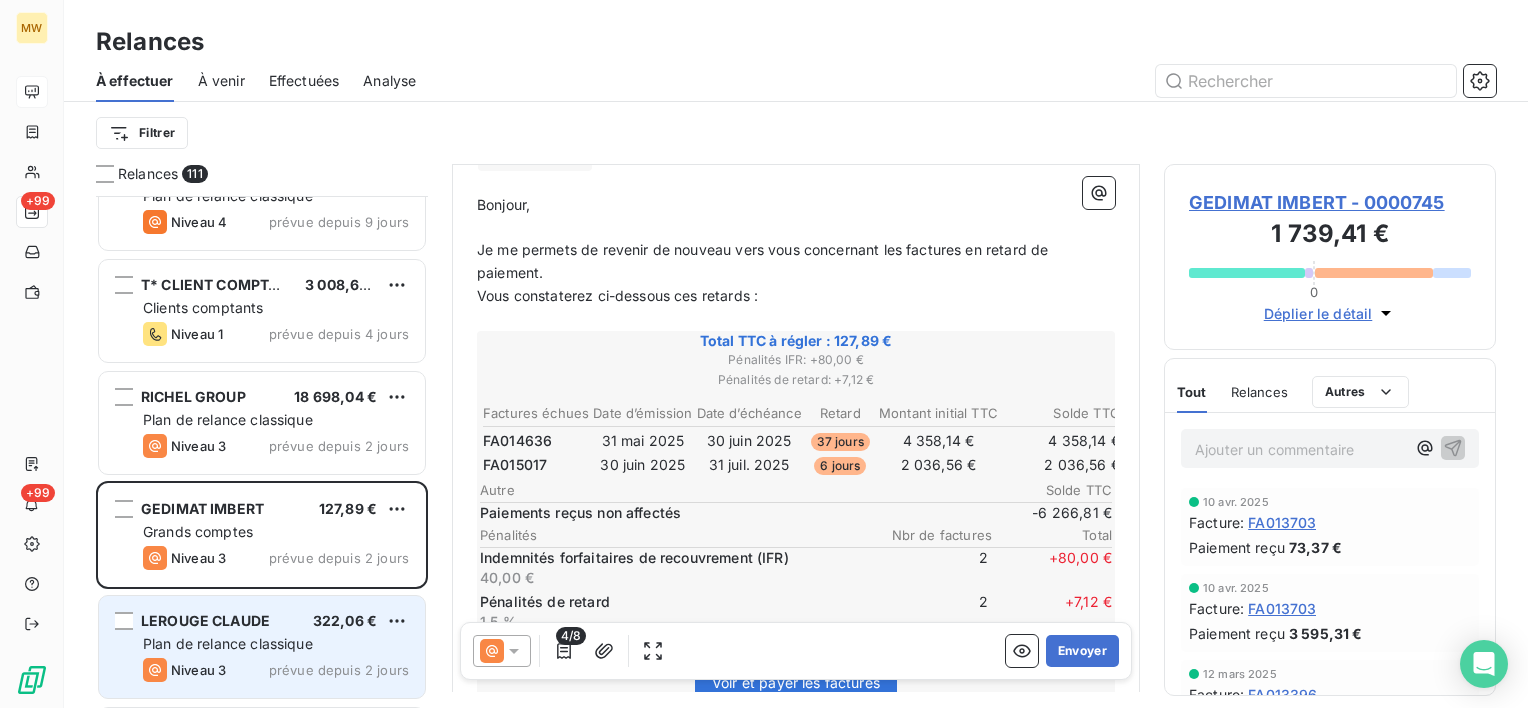 click on "LEROUGE CLAUDE" at bounding box center [205, 620] 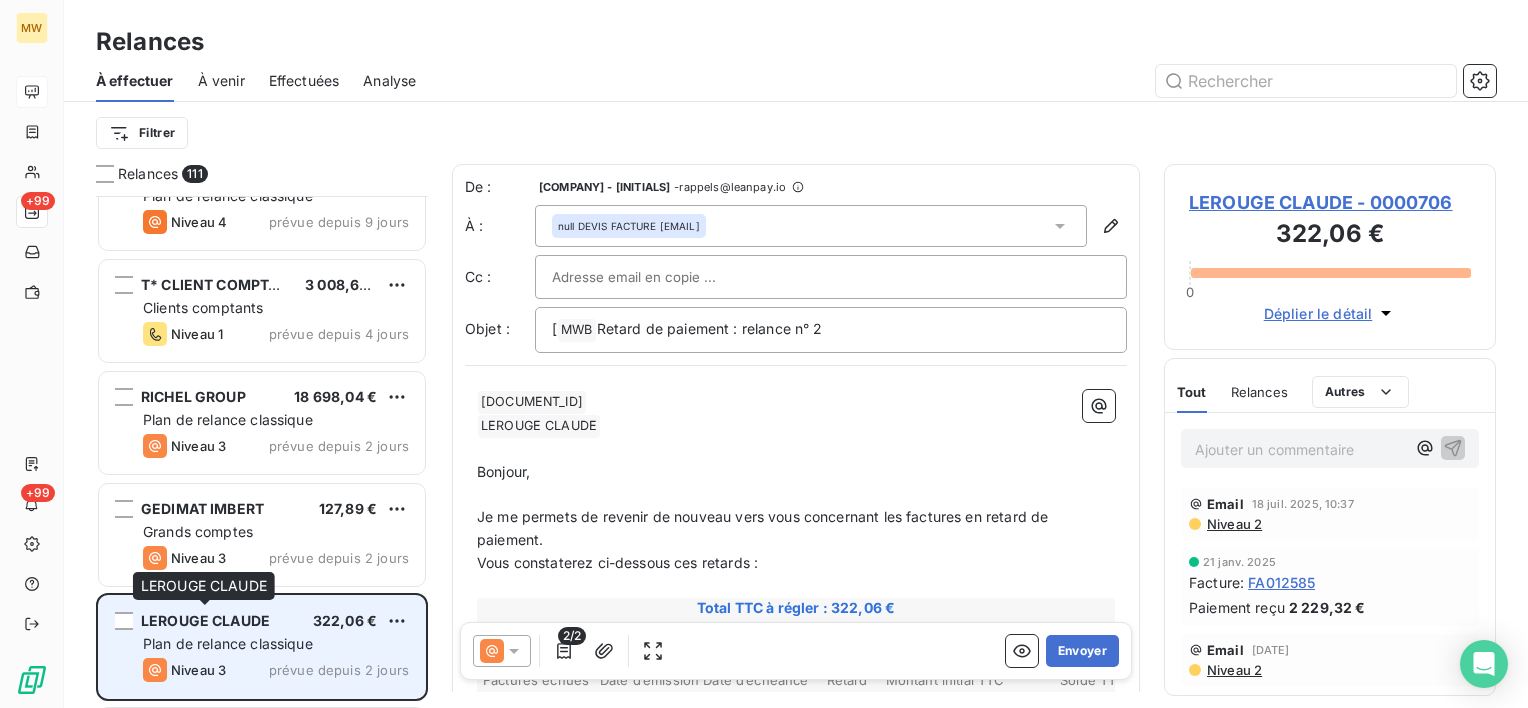 click on "LEROUGE CLAUDE" at bounding box center [205, 620] 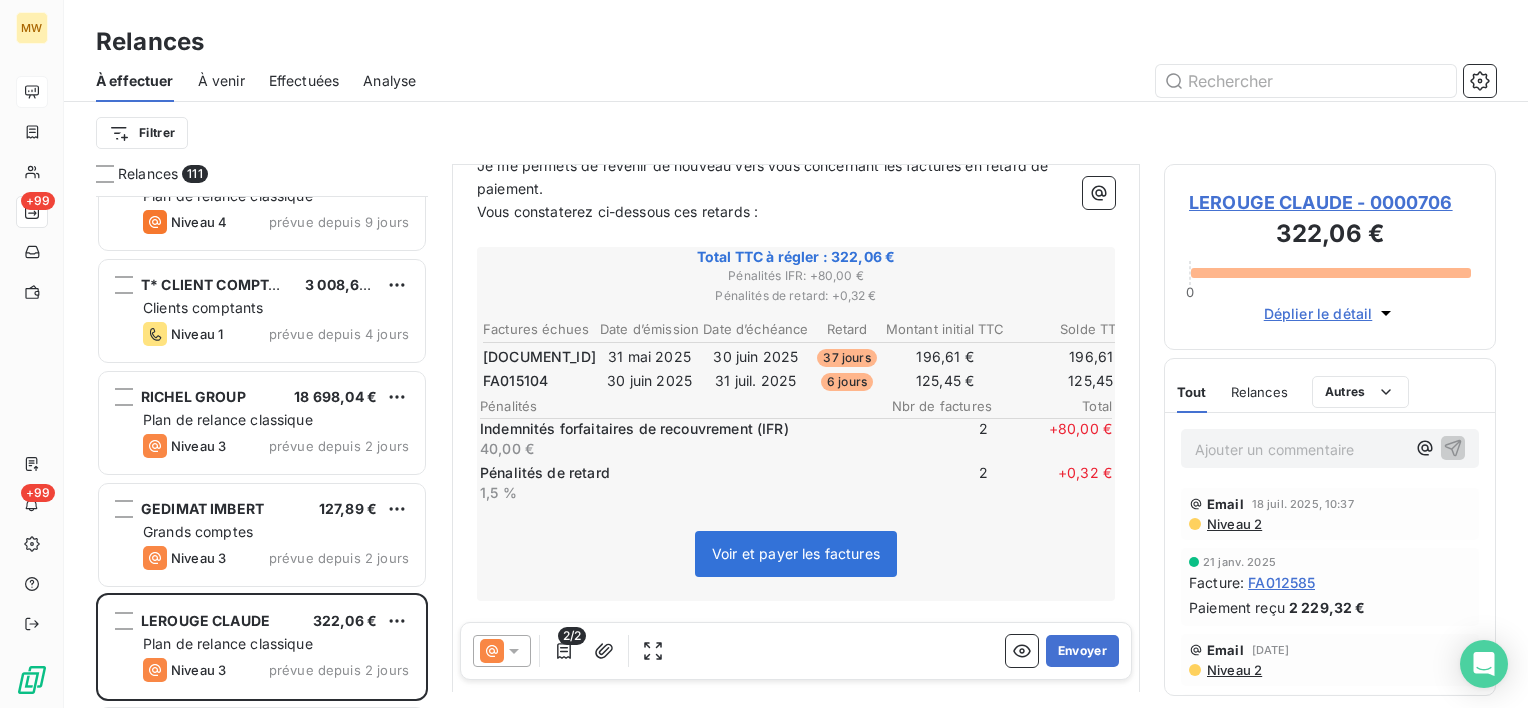 scroll, scrollTop: 400, scrollLeft: 0, axis: vertical 